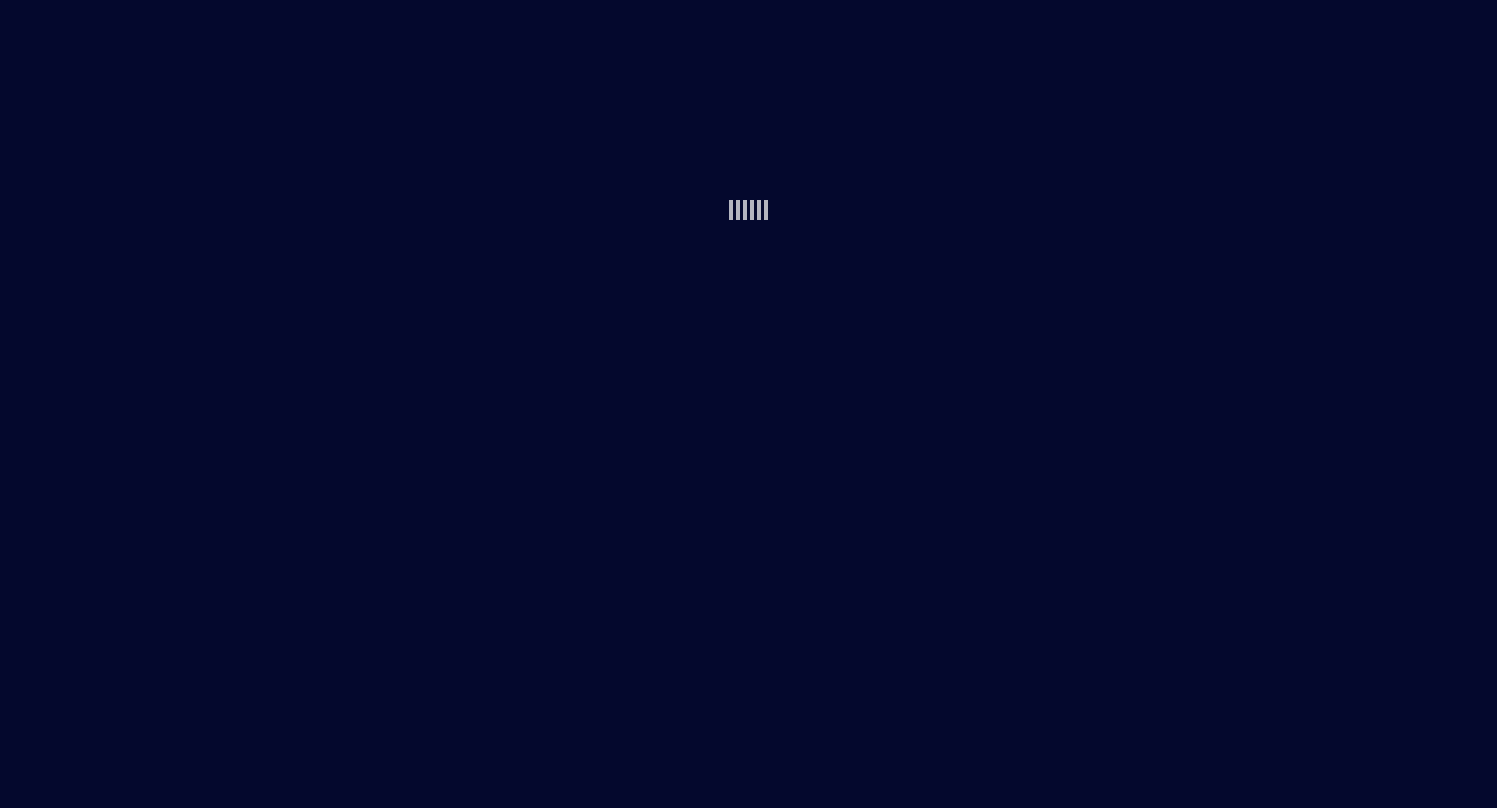 scroll, scrollTop: 0, scrollLeft: 0, axis: both 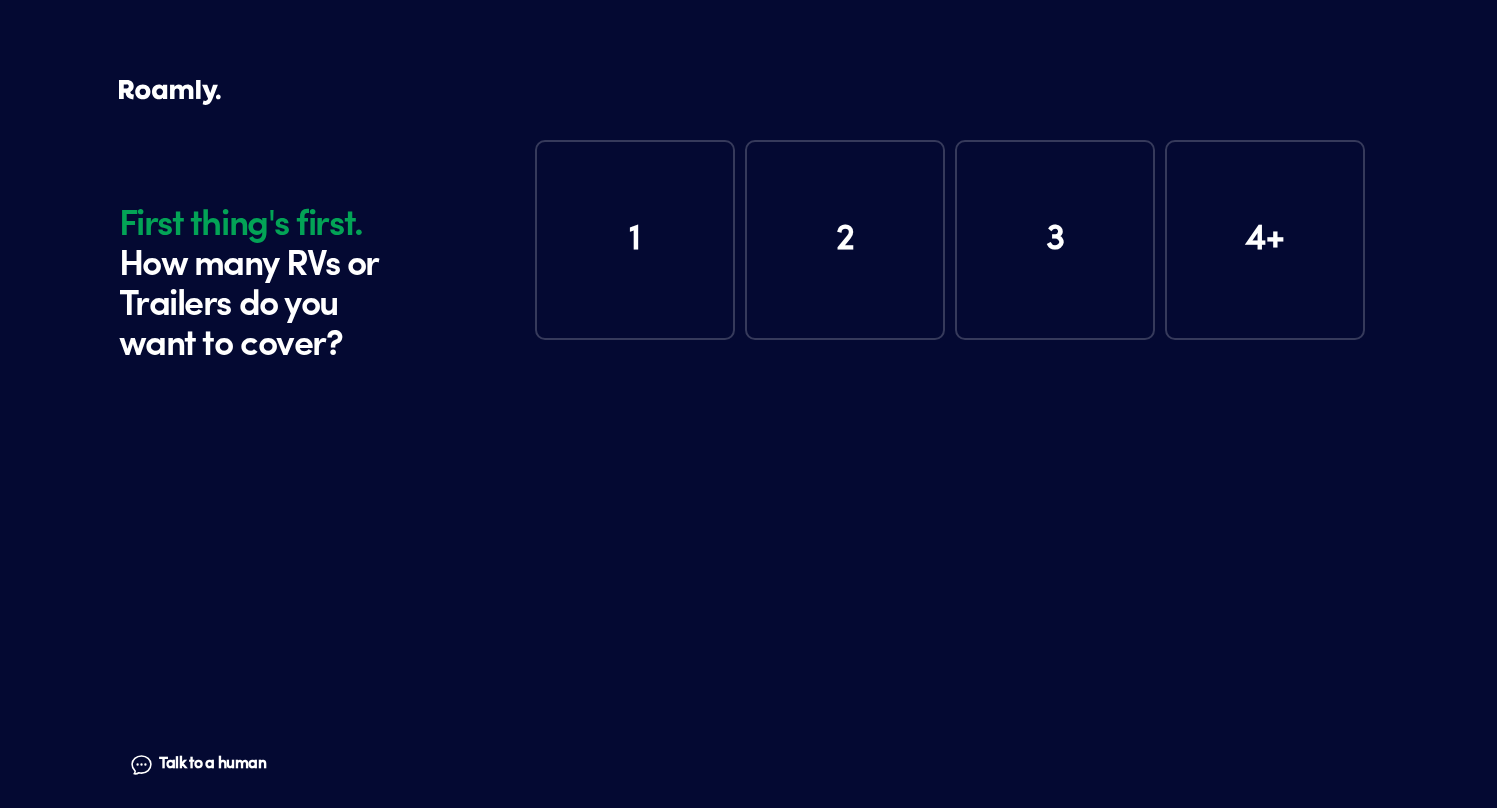 click on "1" at bounding box center (635, 240) 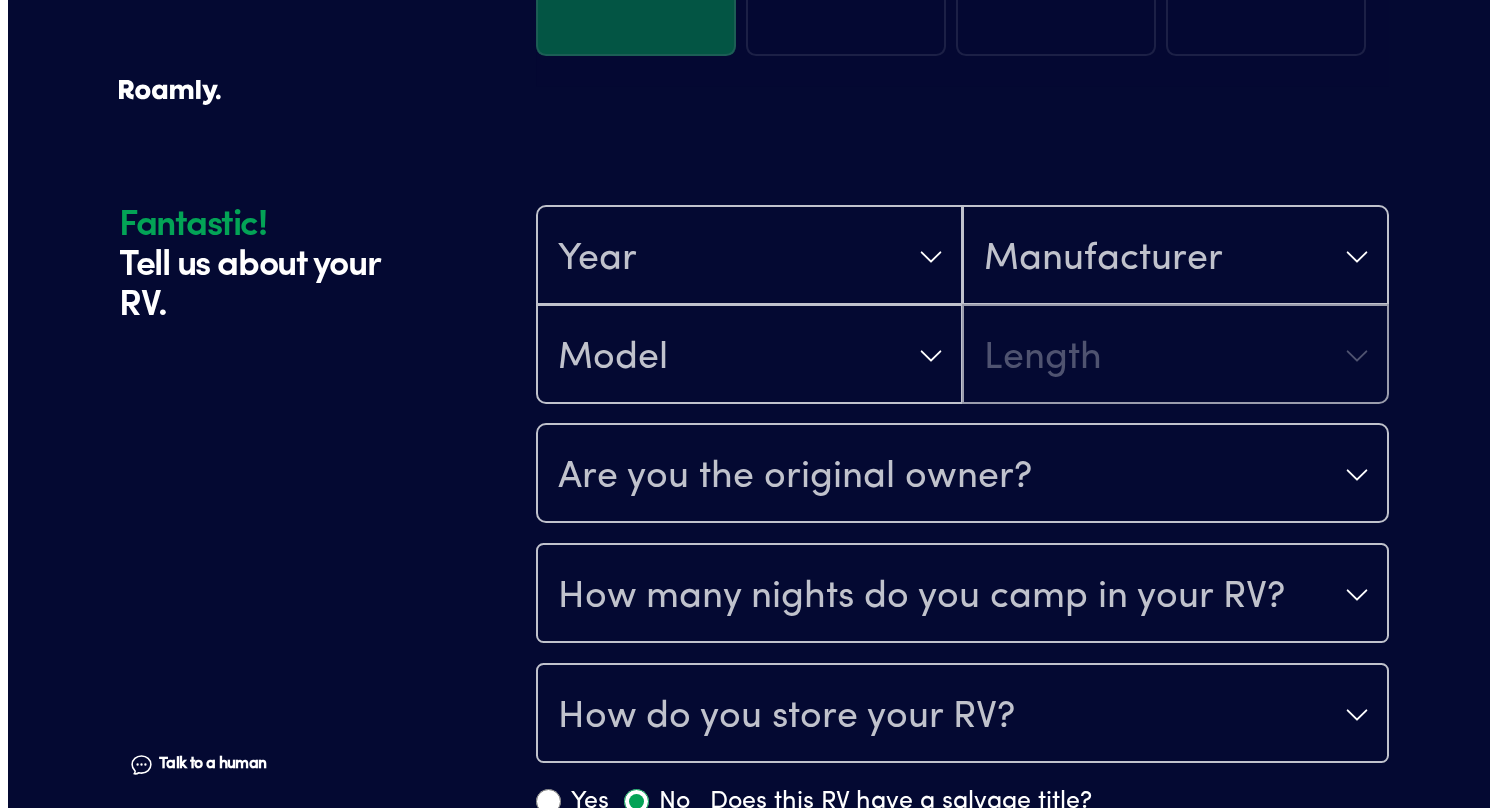 scroll, scrollTop: 390, scrollLeft: 0, axis: vertical 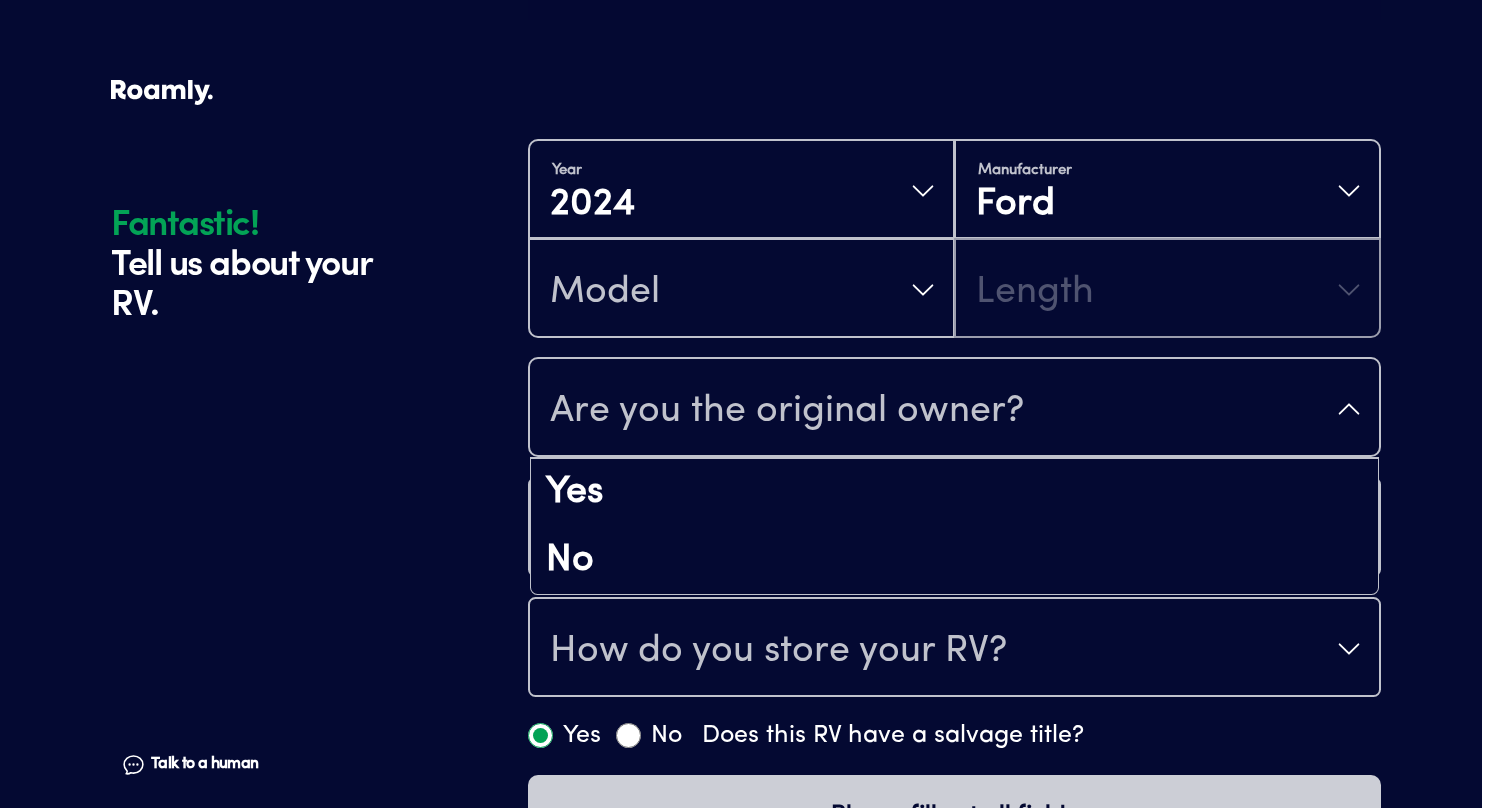 click on "Are you the original owner?" at bounding box center (787, 411) 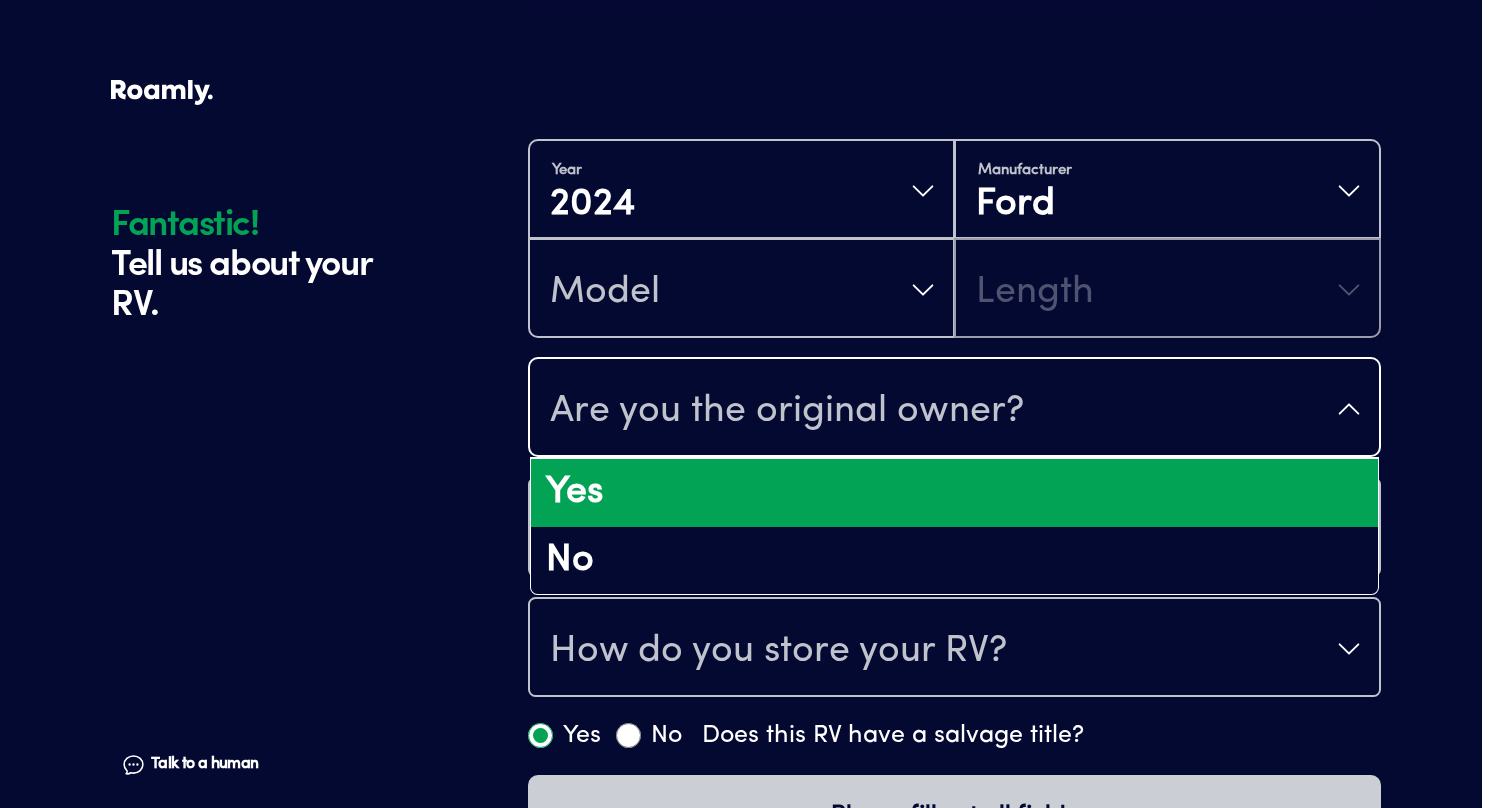 click on "Yes" at bounding box center [954, 493] 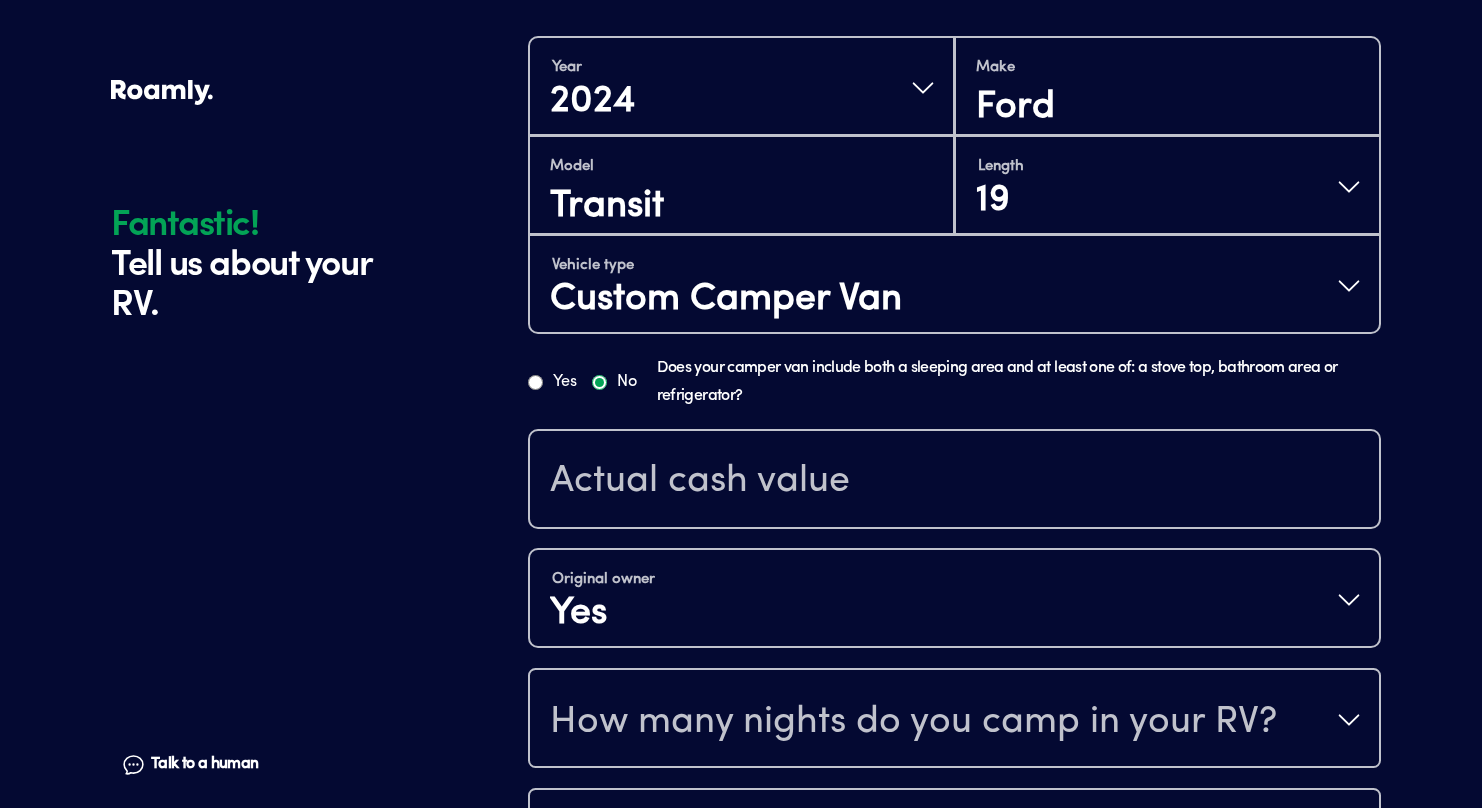 scroll, scrollTop: 498, scrollLeft: 0, axis: vertical 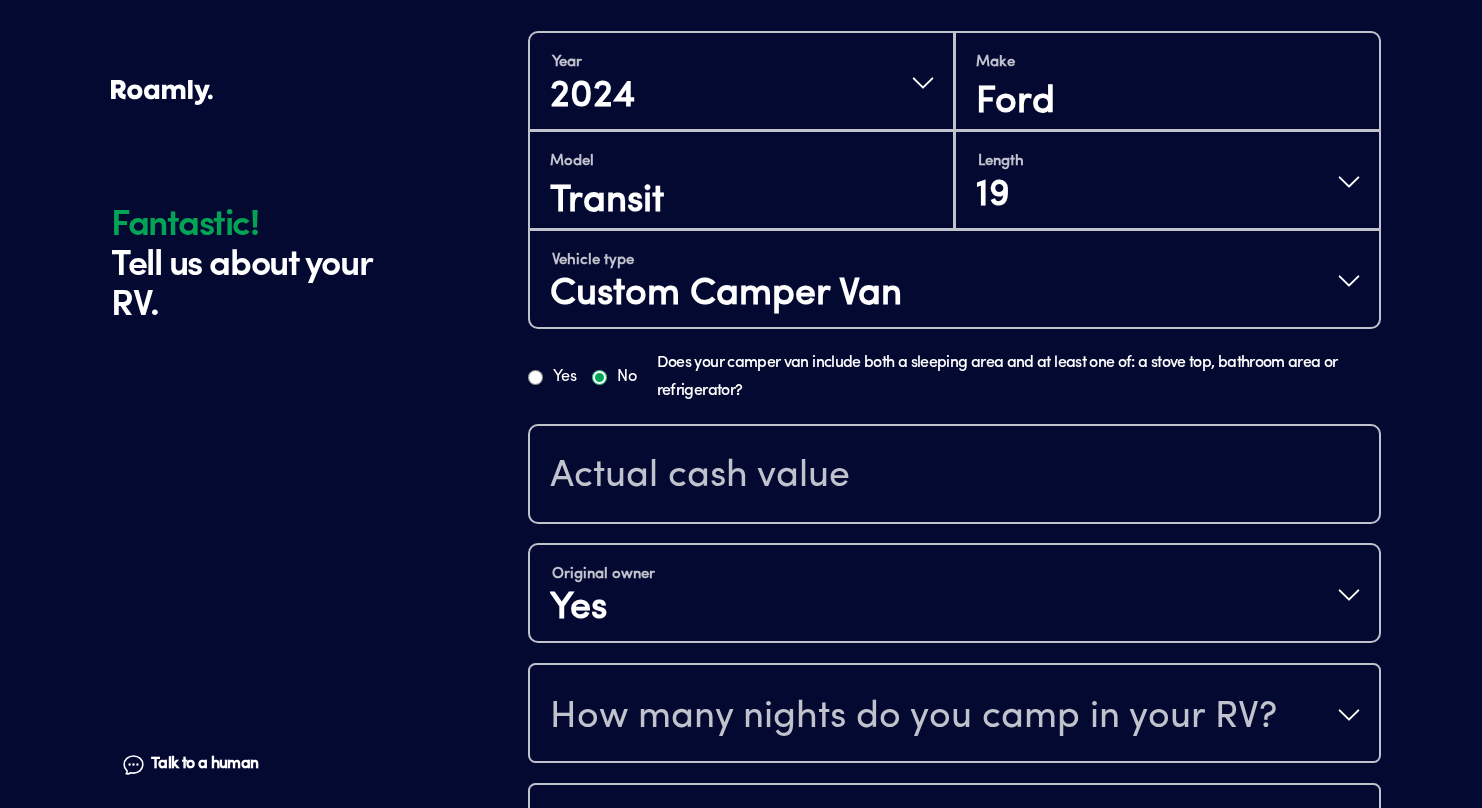 click on "Does your camper van include both a sleeping area and at least one of: a stove top, bathroom area or refrigerator?" at bounding box center (1019, 377) 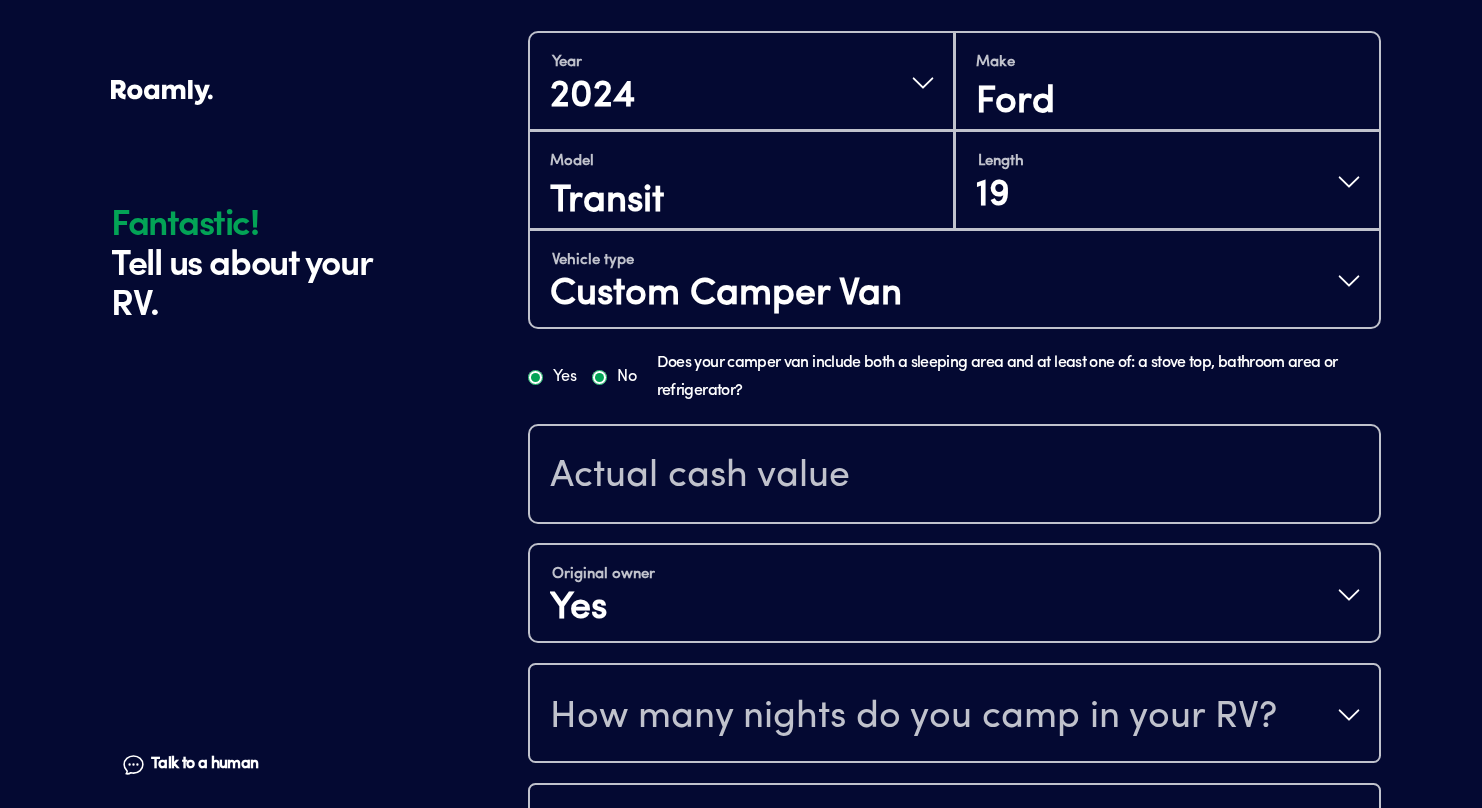 radio on "true" 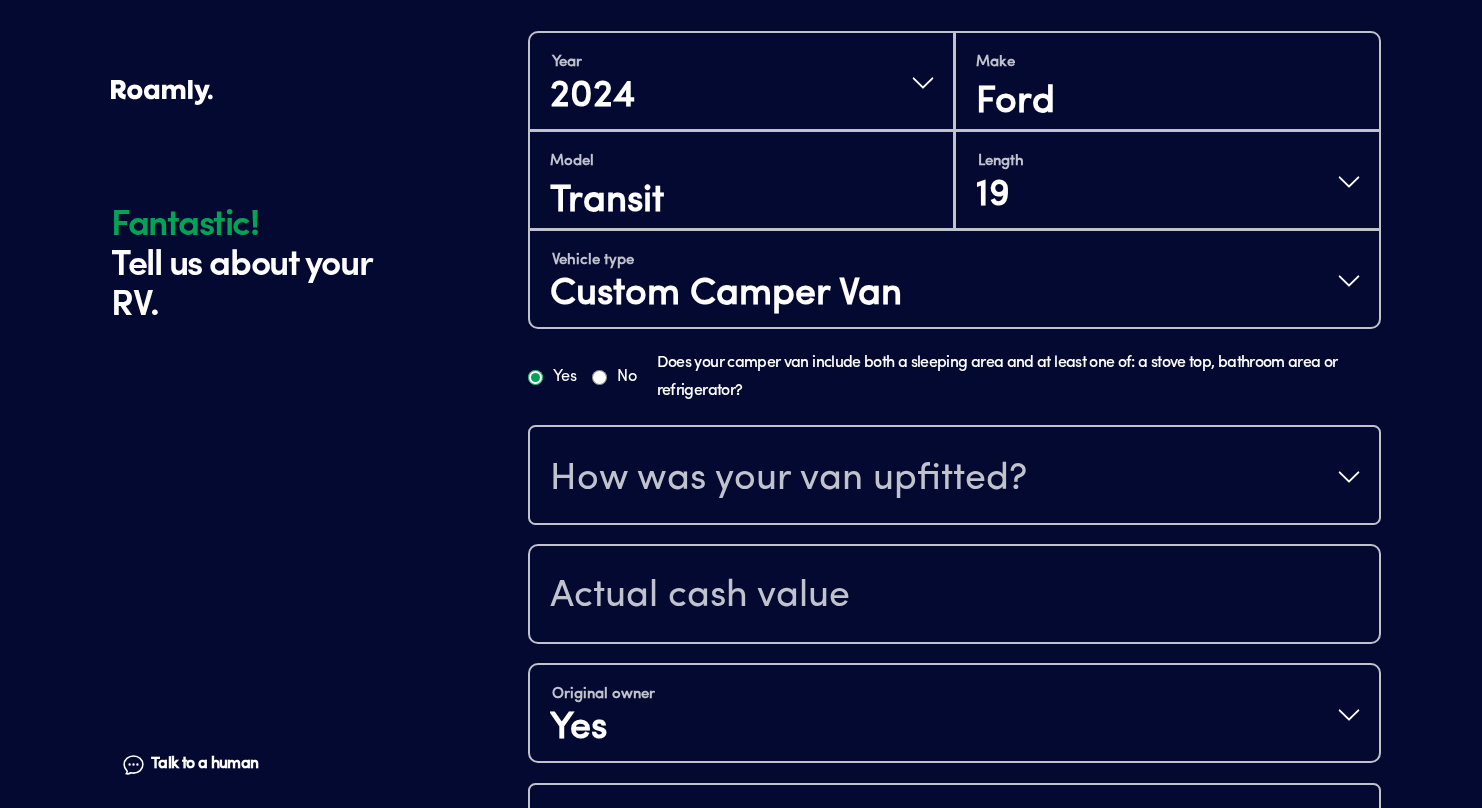 click on "Fantastic! Tell us about your RV. Talk to a human Chat" at bounding box center [314, 347] 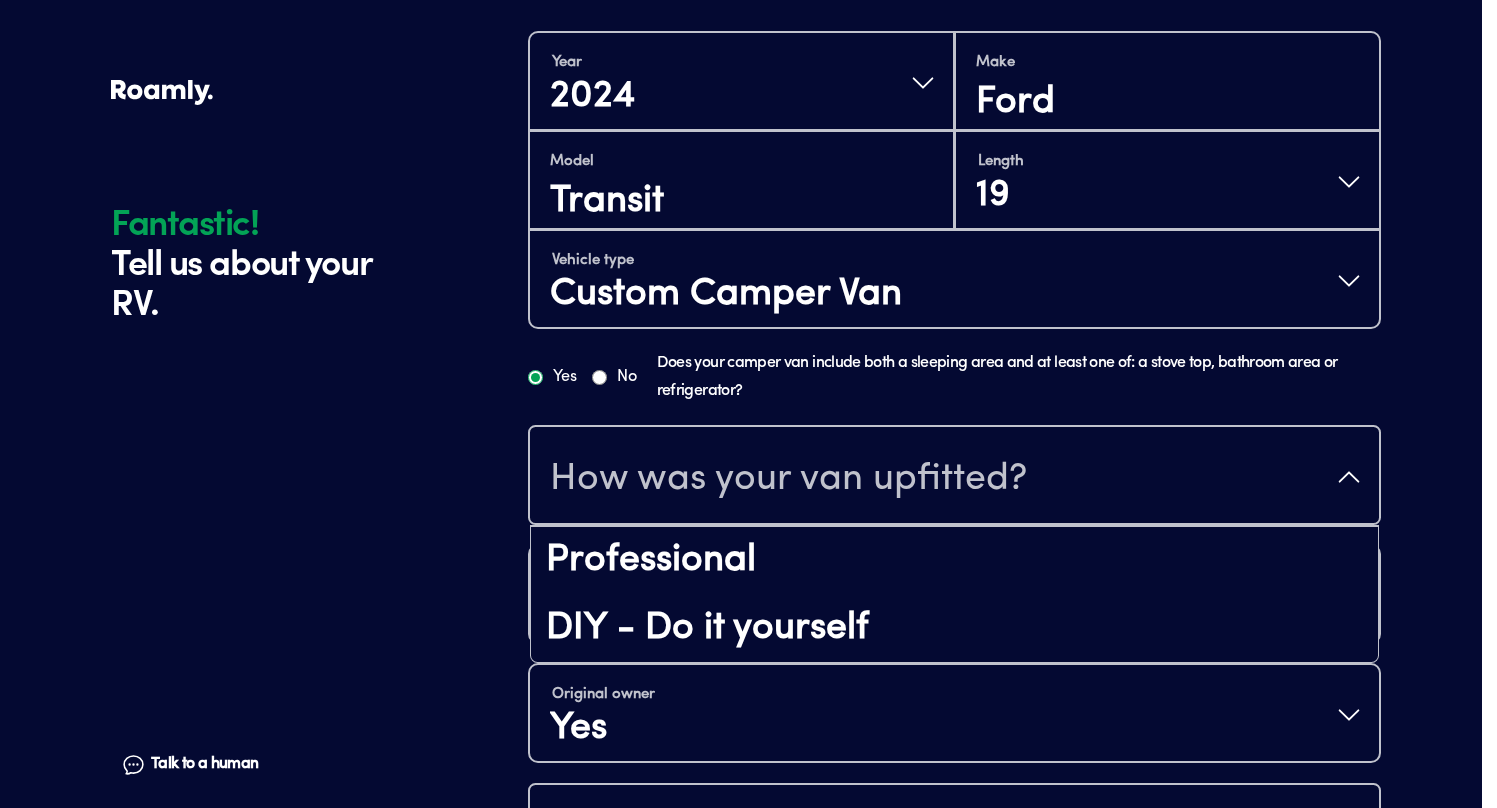 click on "How was your van upfitted?" at bounding box center (788, 479) 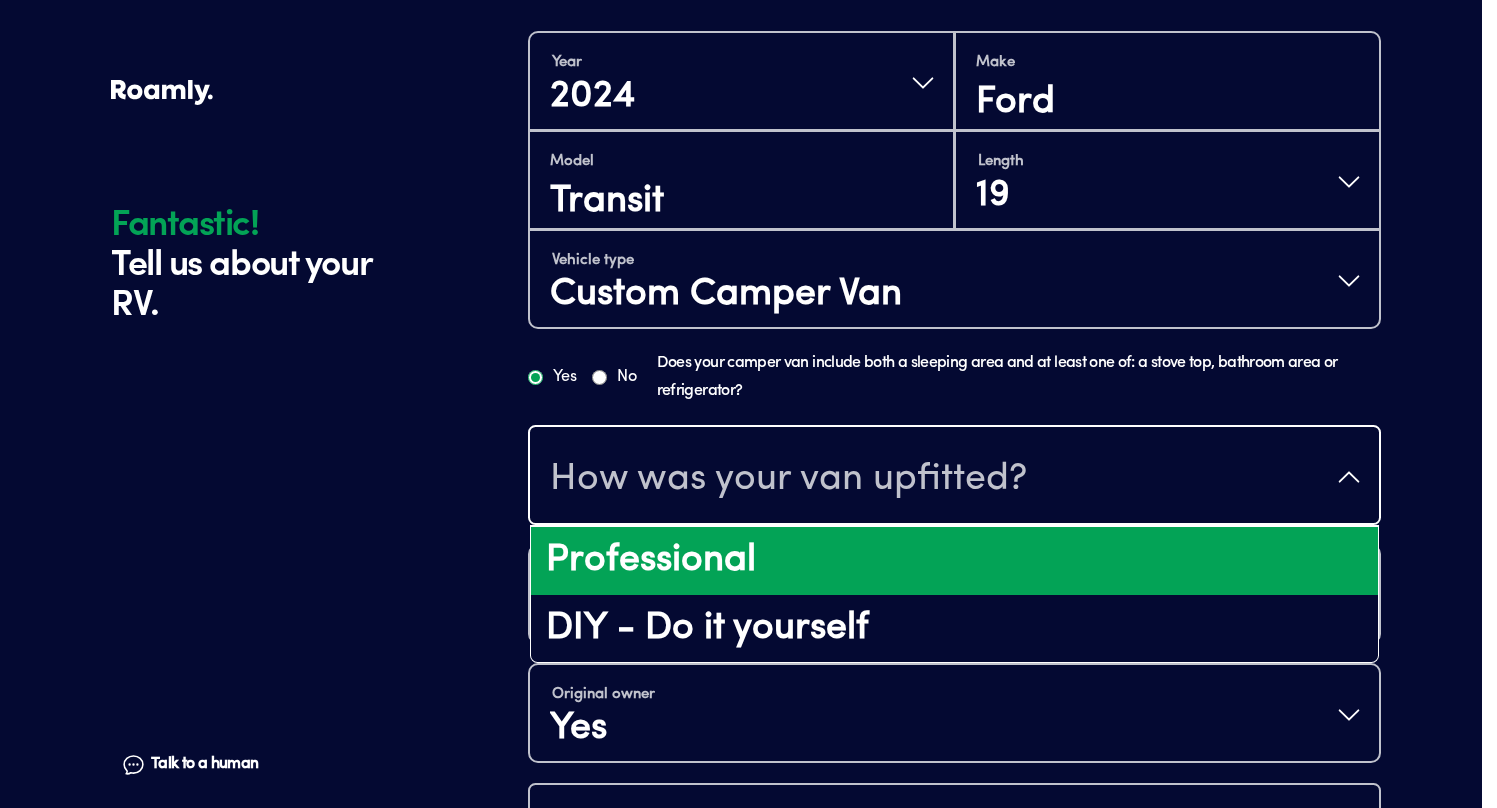 click on "Professional" at bounding box center [954, 561] 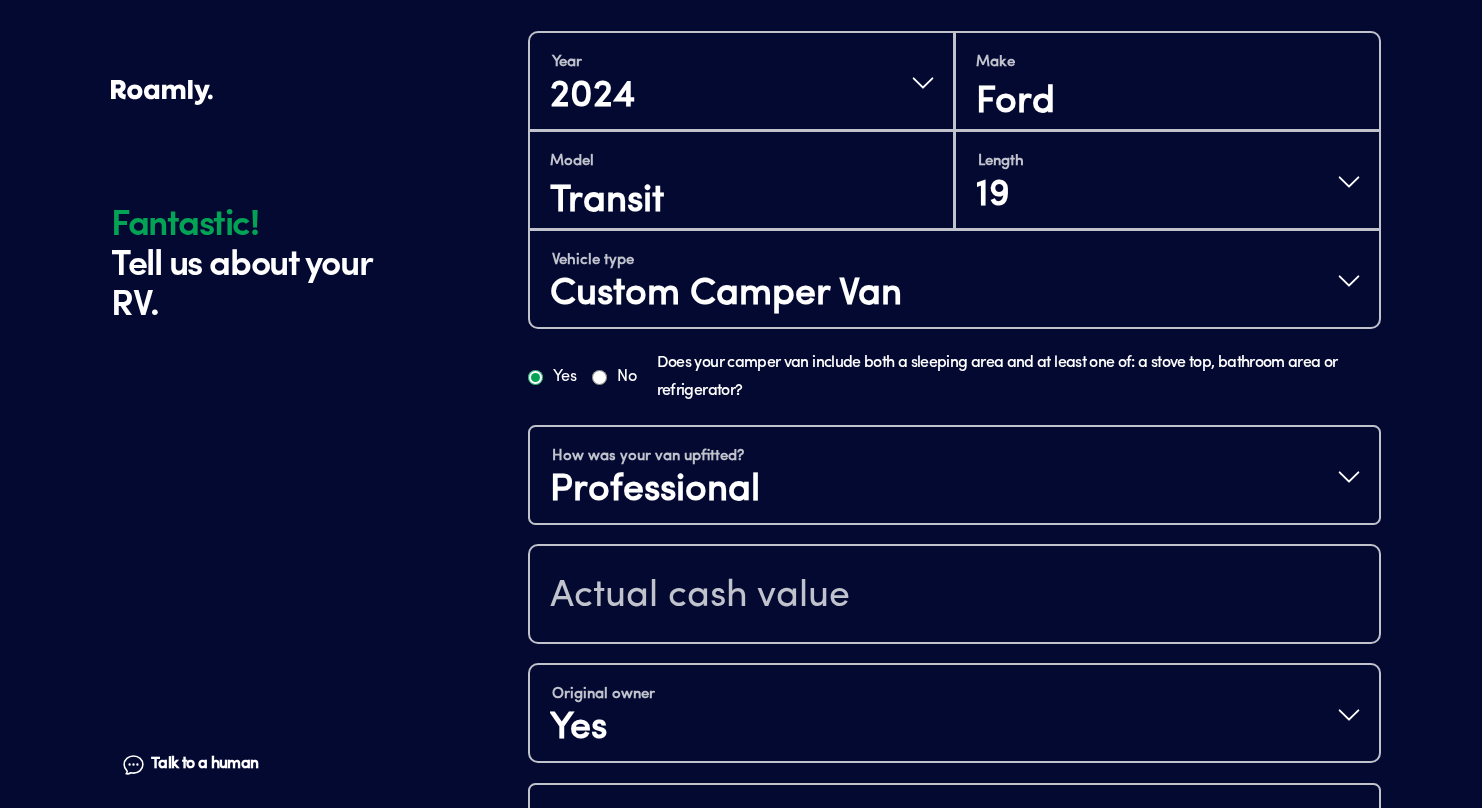 click on "Fantastic! Tell us about your RV. Talk to a human Chat" at bounding box center [314, 347] 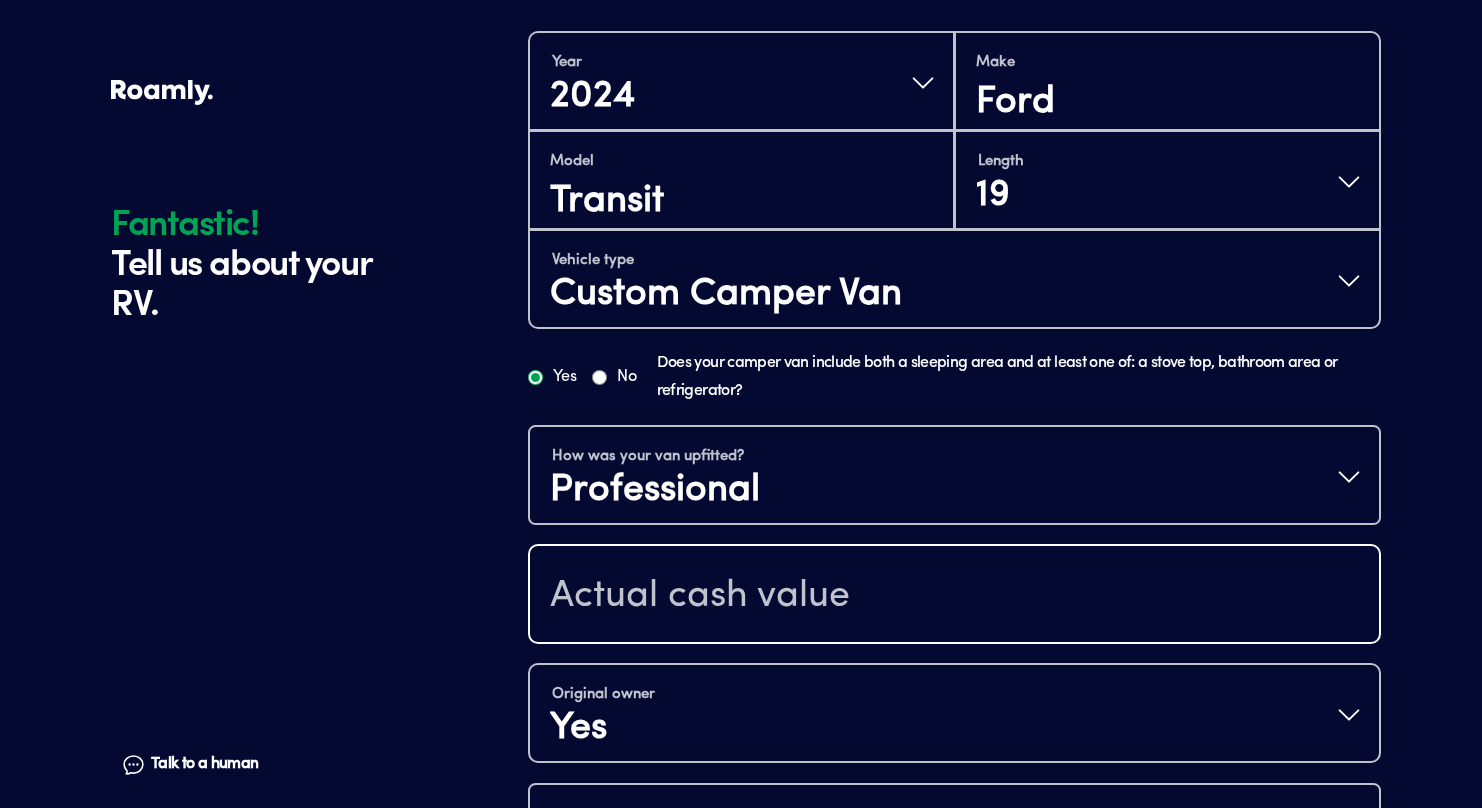 click at bounding box center [954, 596] 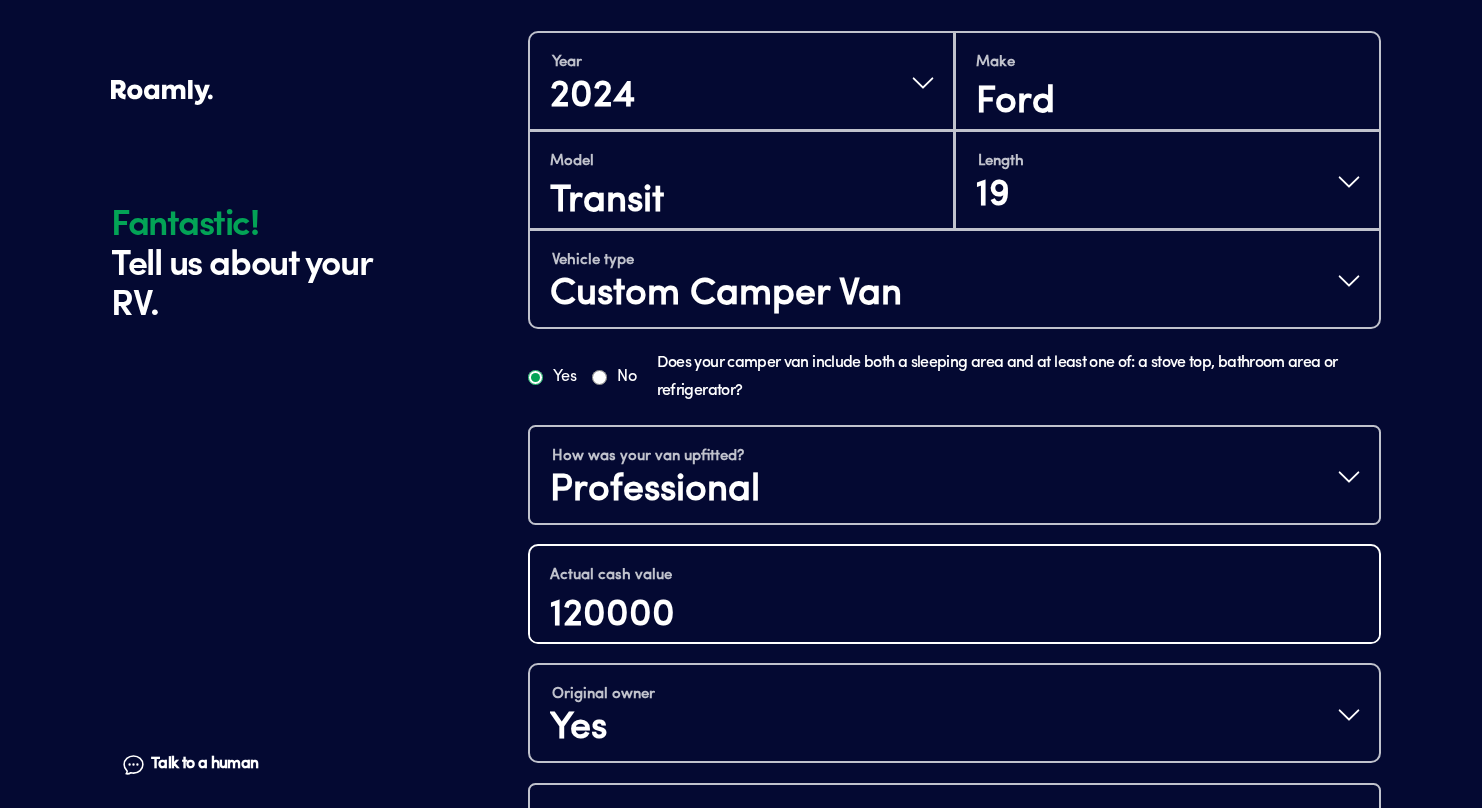 type on "120000" 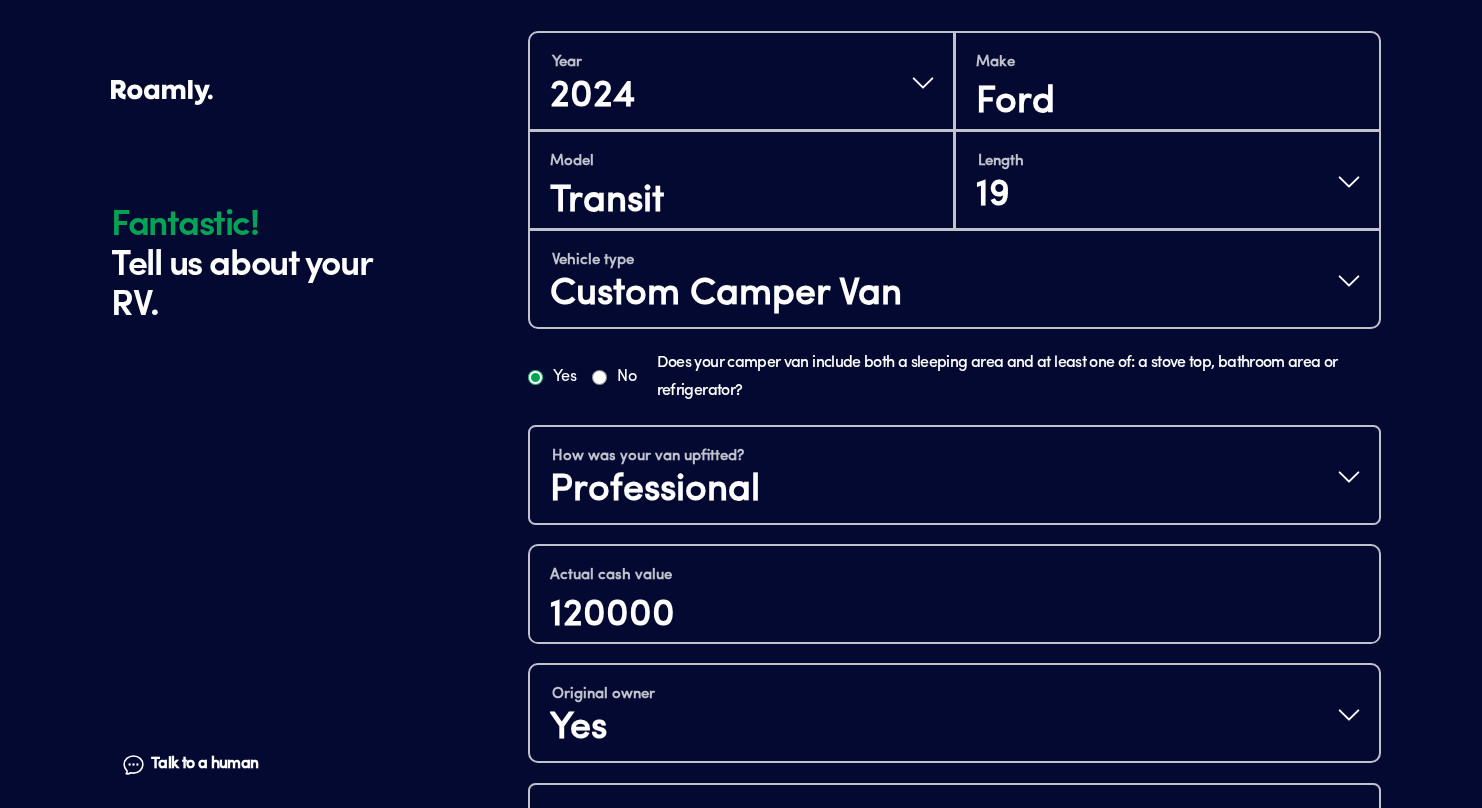 click on "Fantastic! Tell us about your RV. Talk to a human Chat" at bounding box center [314, 347] 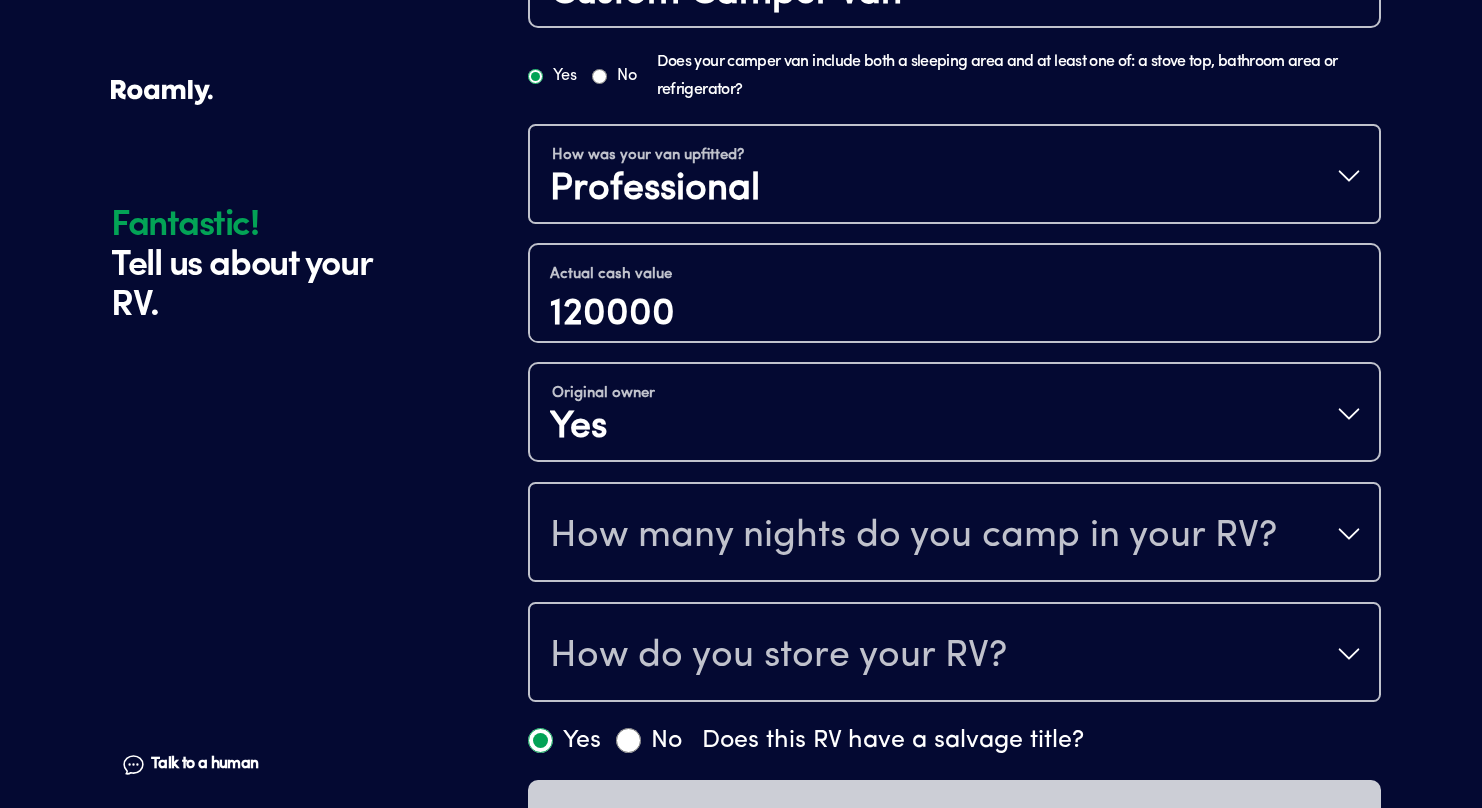 scroll, scrollTop: 802, scrollLeft: 0, axis: vertical 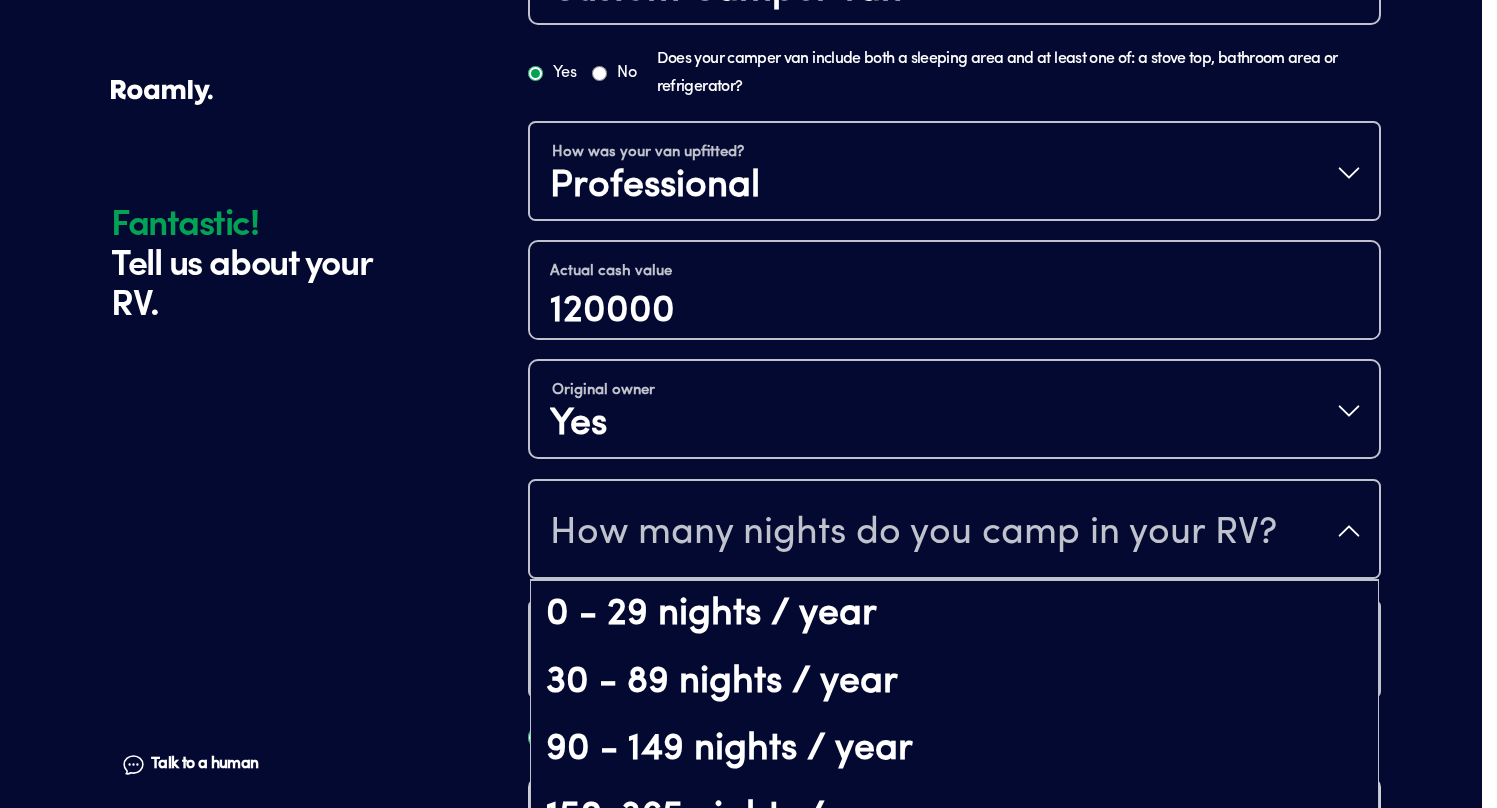 click on "How many nights do you camp in your RV?" at bounding box center (913, 533) 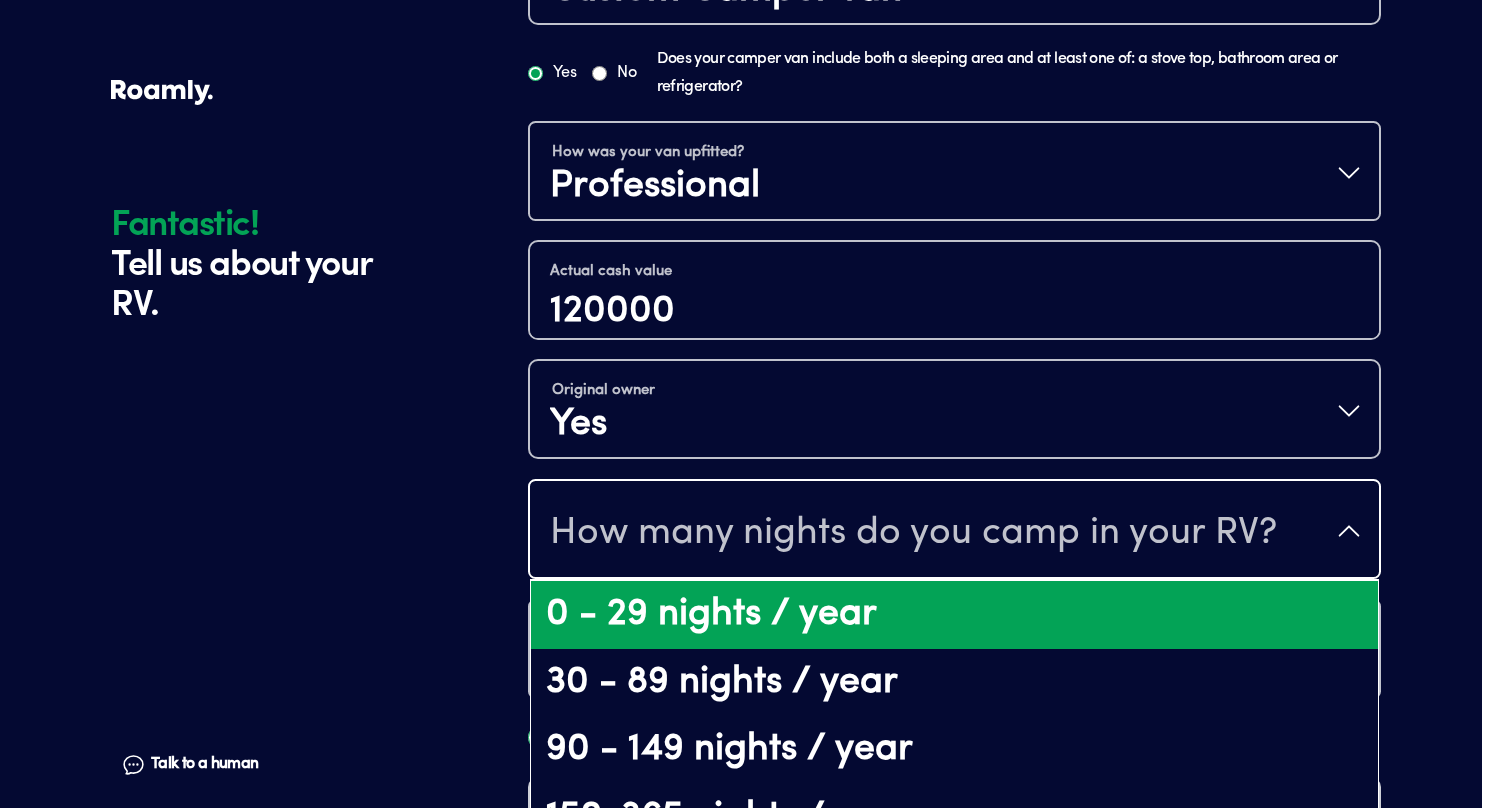 click on "0 - 29 nights / year" at bounding box center (954, 615) 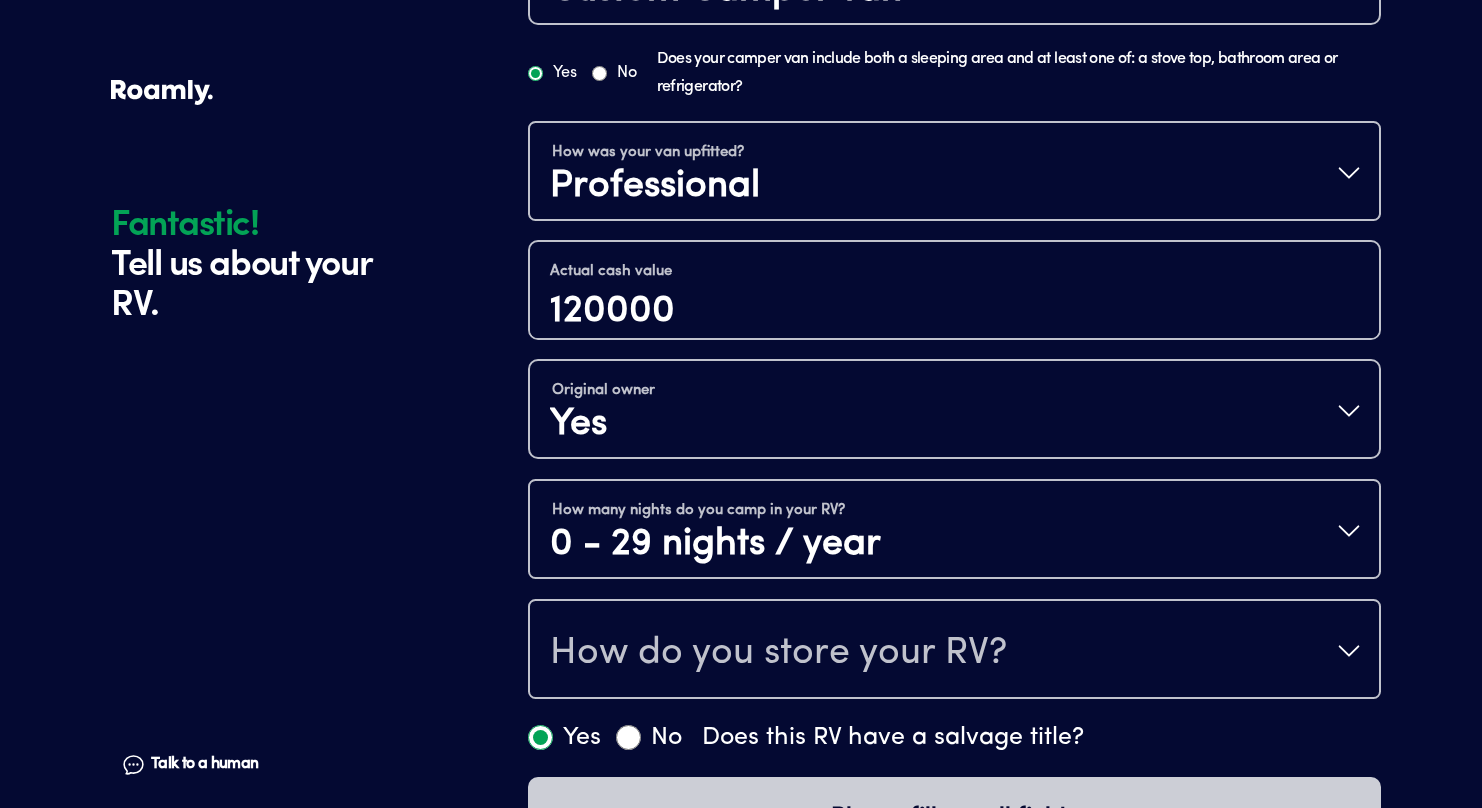 click on "Fantastic! Tell us about your RV. Talk to a human Chat" at bounding box center (314, 43) 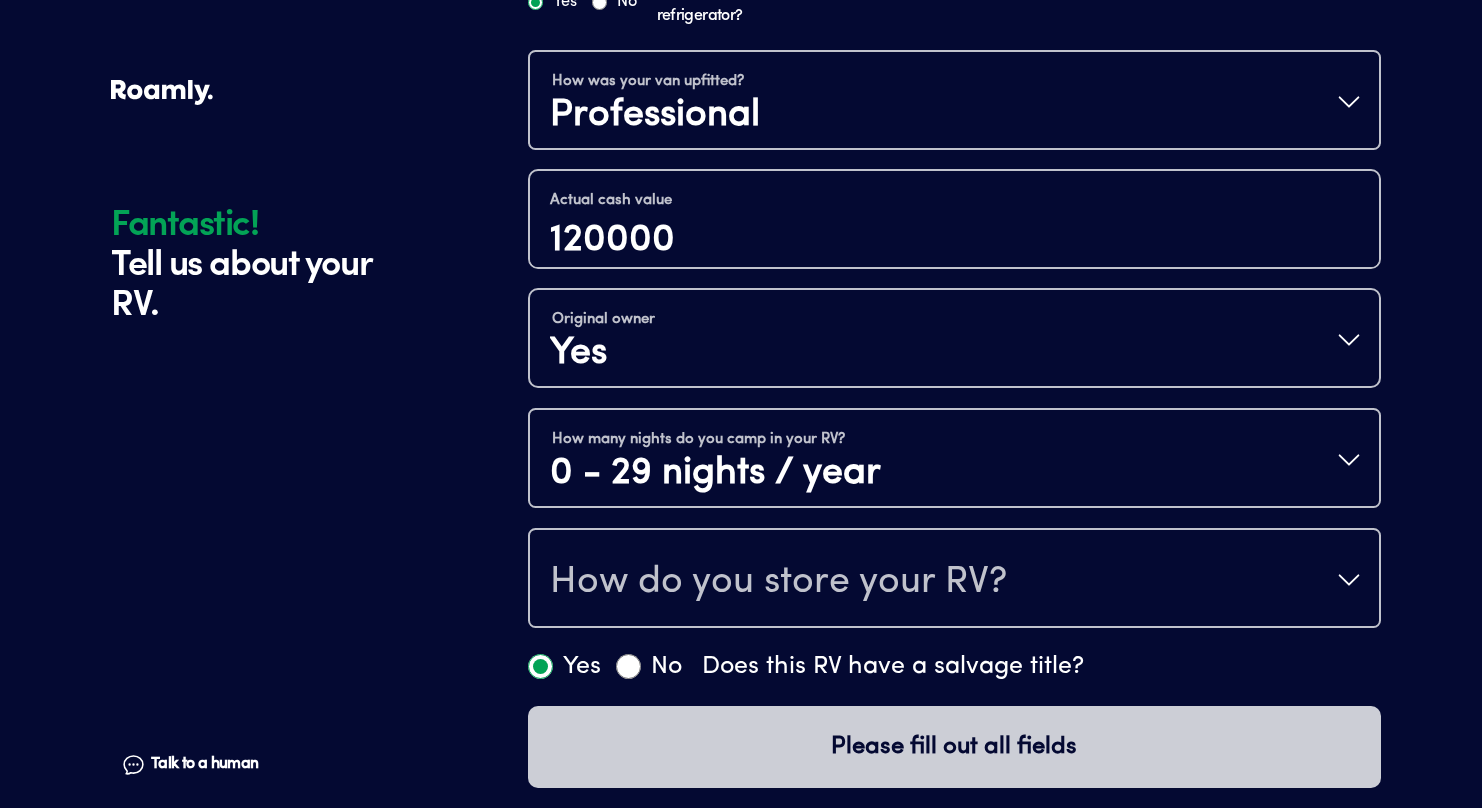 scroll, scrollTop: 882, scrollLeft: 0, axis: vertical 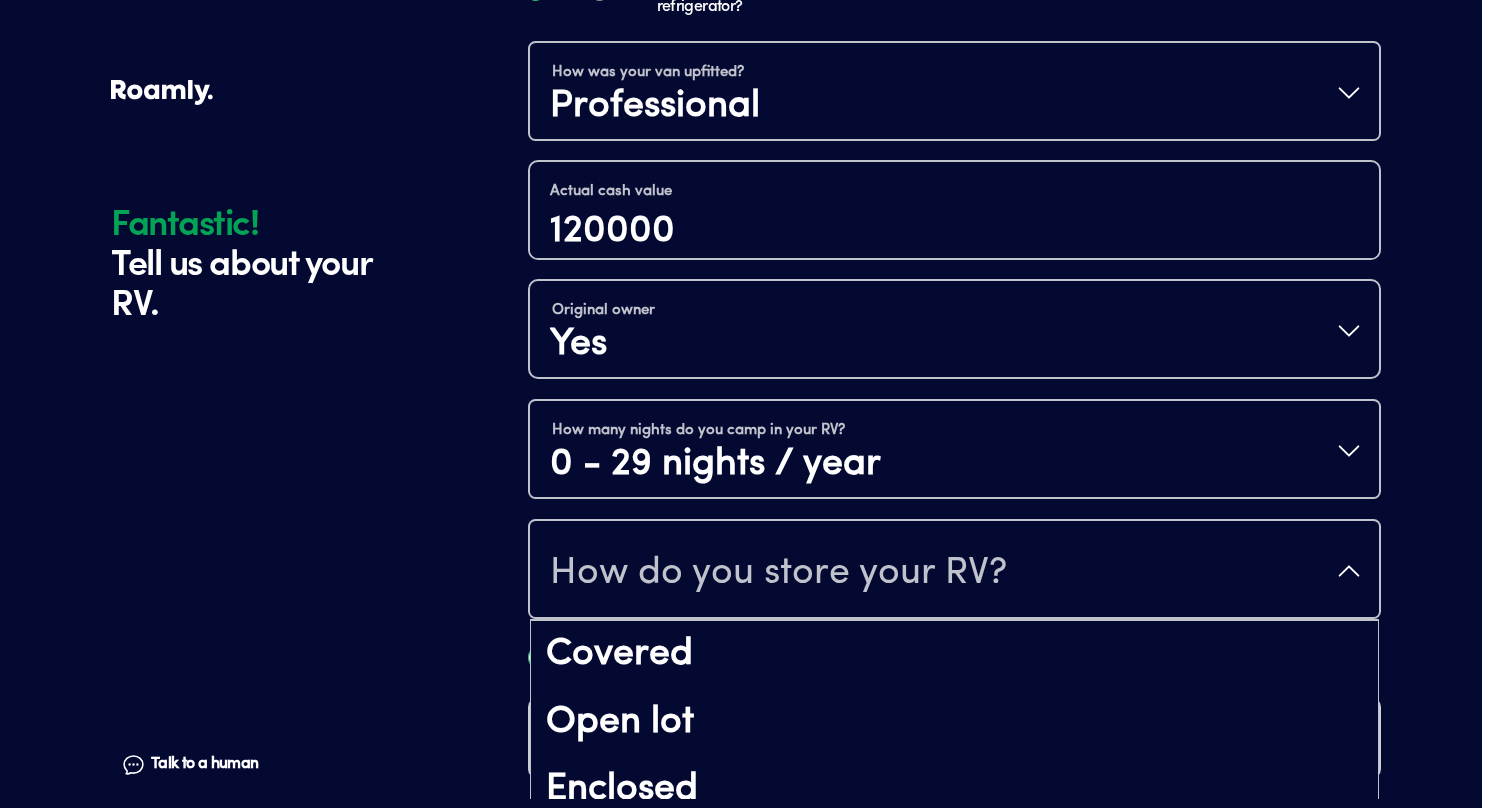 click on "How do you store your RV?" at bounding box center [954, 571] 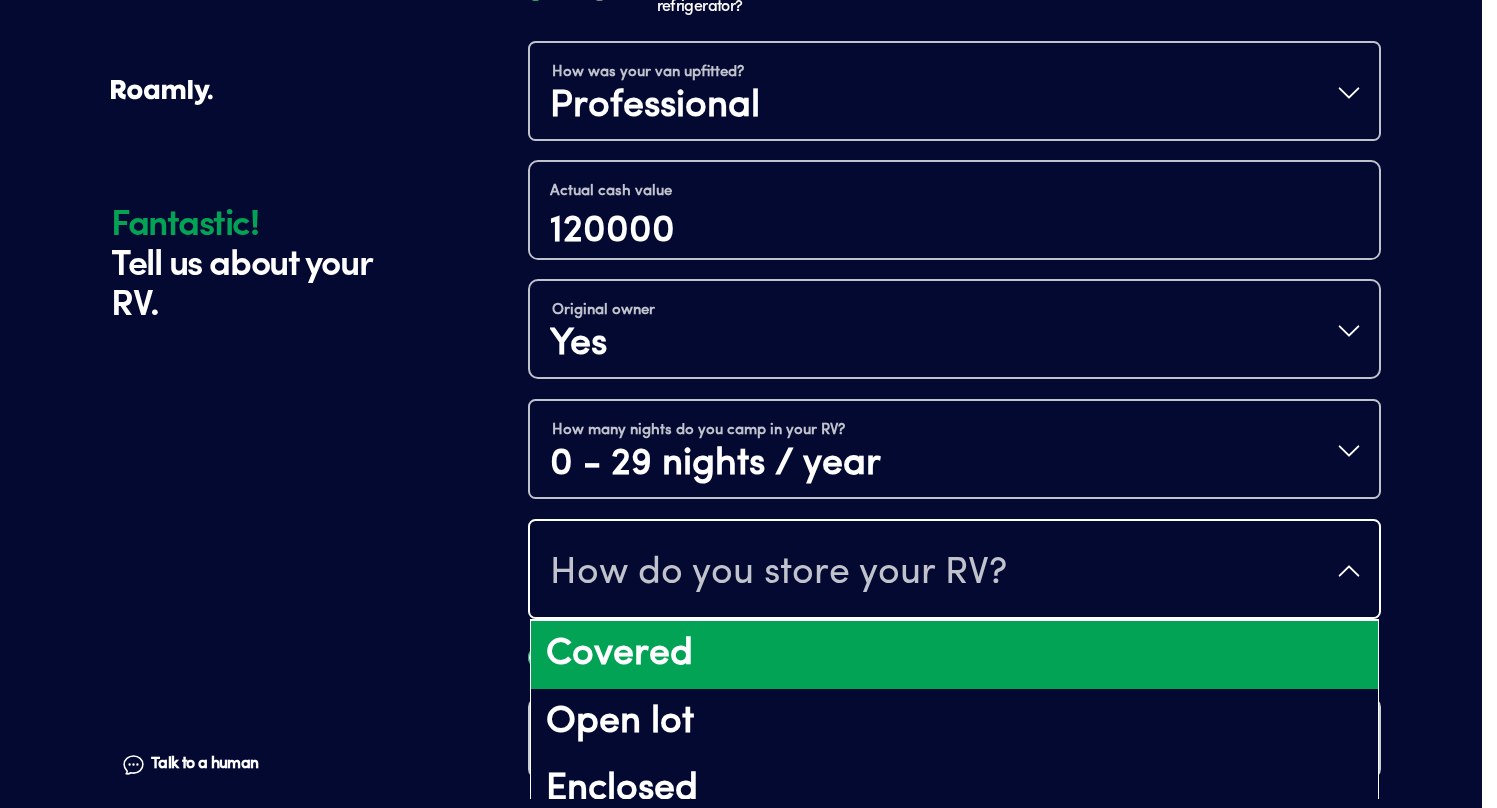 click on "Covered" at bounding box center (954, 655) 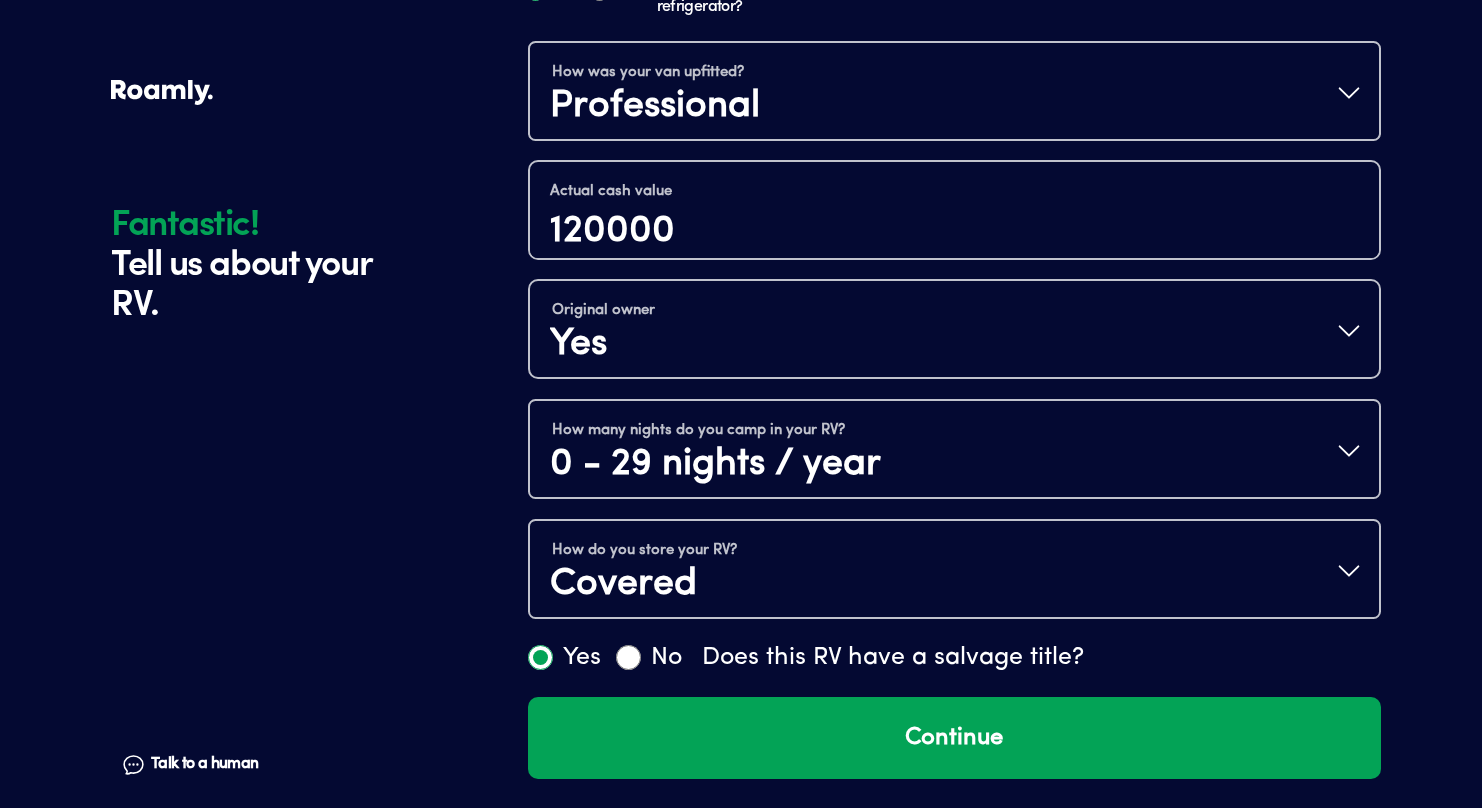 click at bounding box center (248, 612) 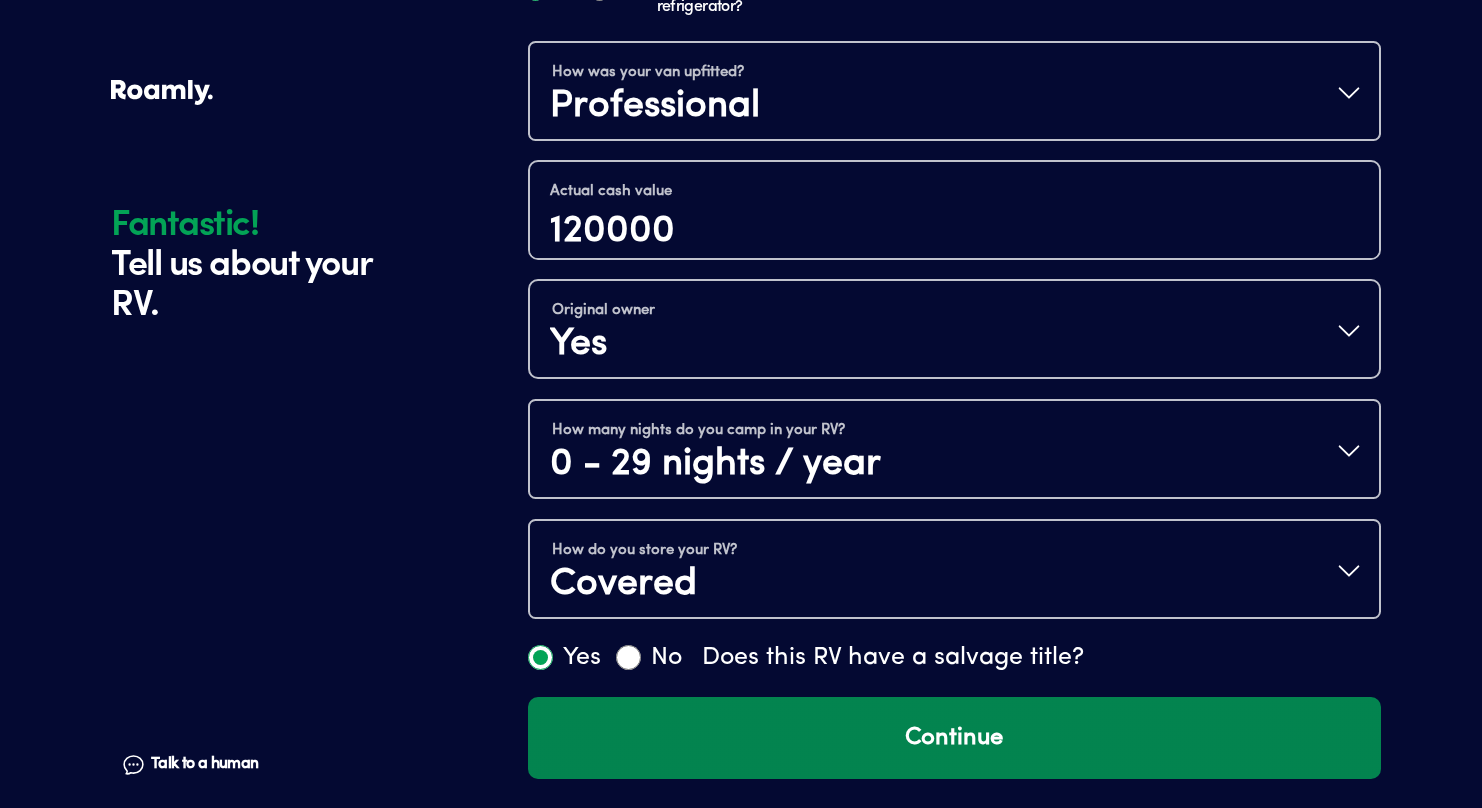 click on "Continue" at bounding box center [954, 738] 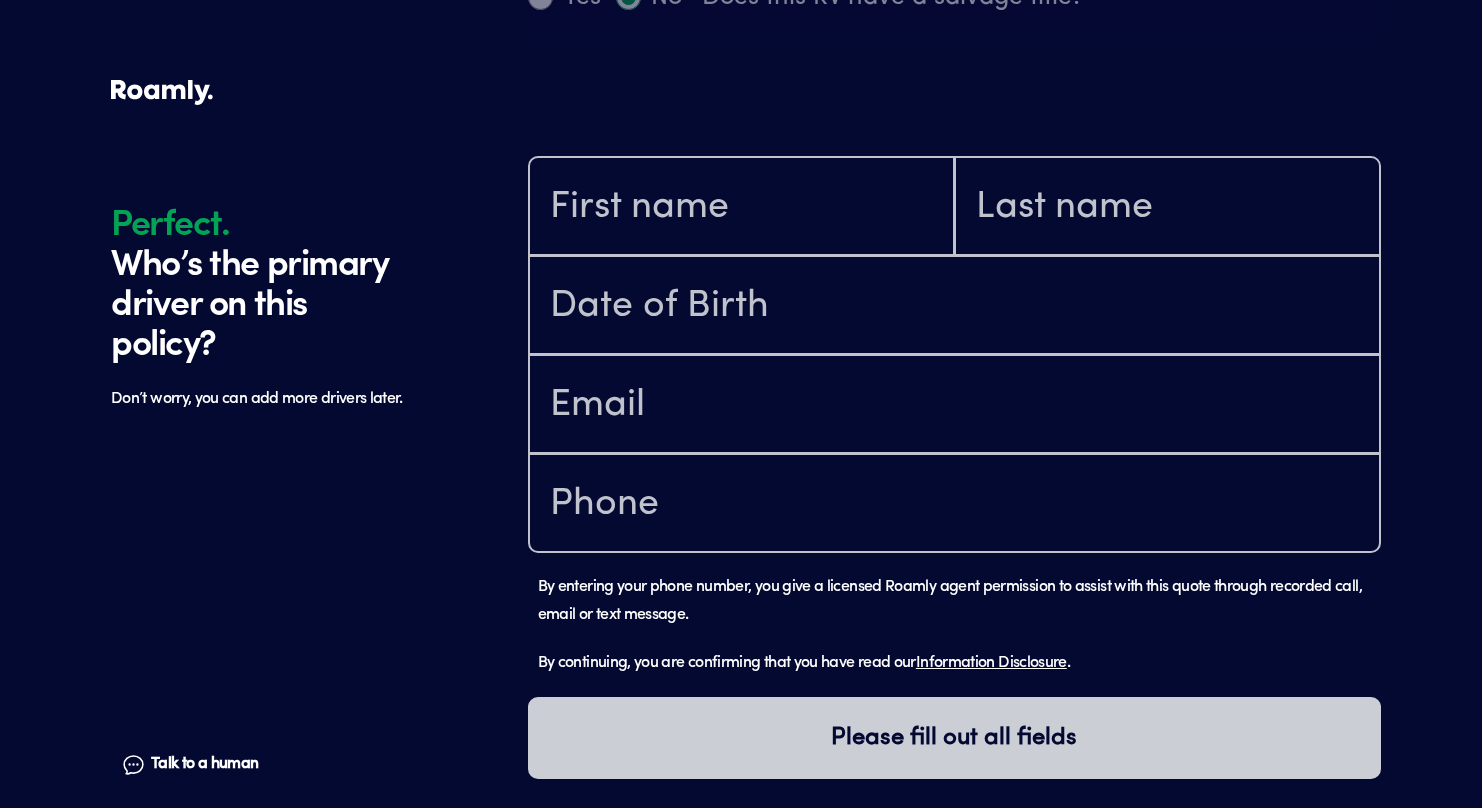 click on "Talk to a human" at bounding box center (204, 764) 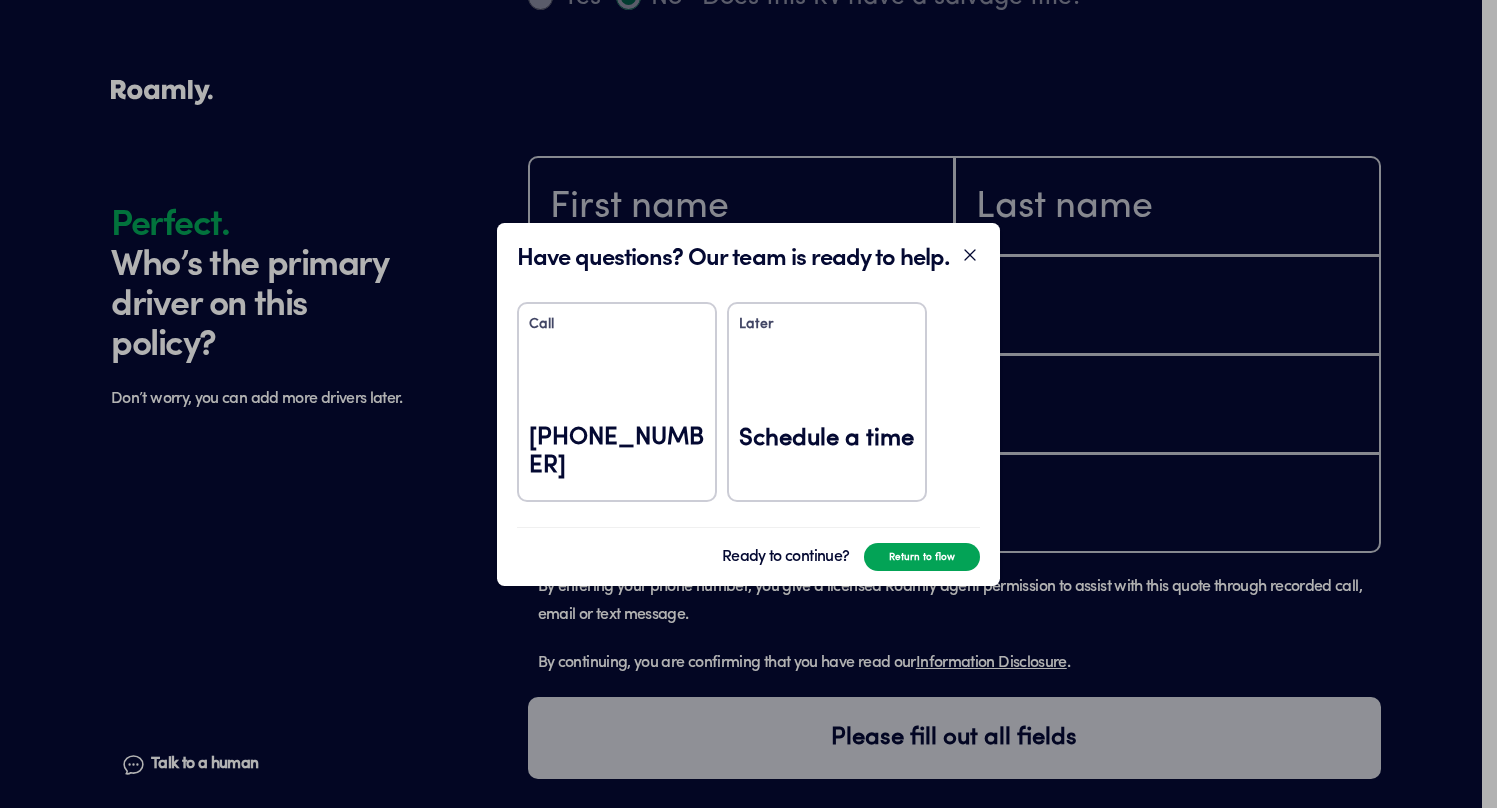 click on "Schedule a time" at bounding box center [827, 452] 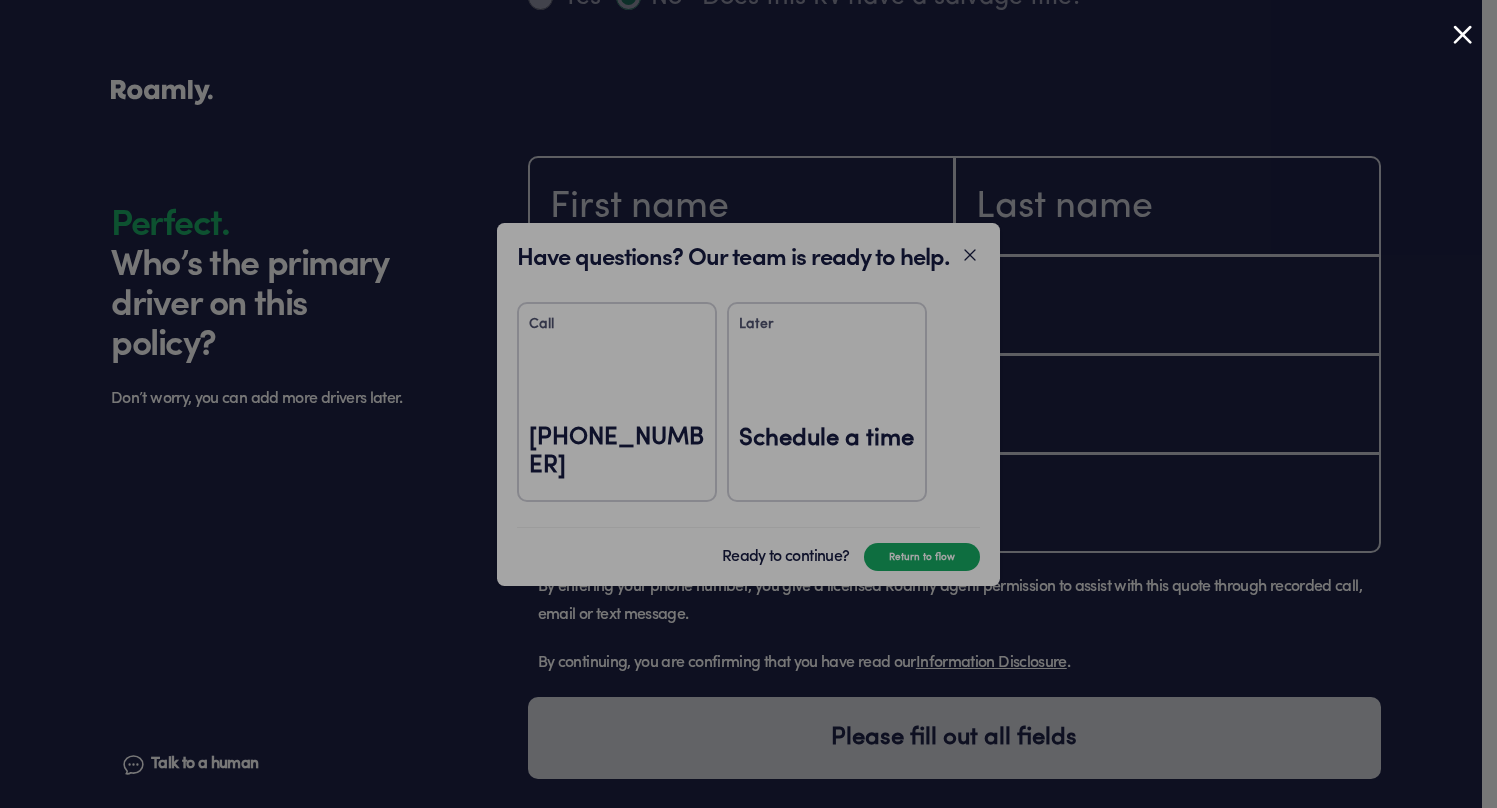 click at bounding box center [1462, 34] 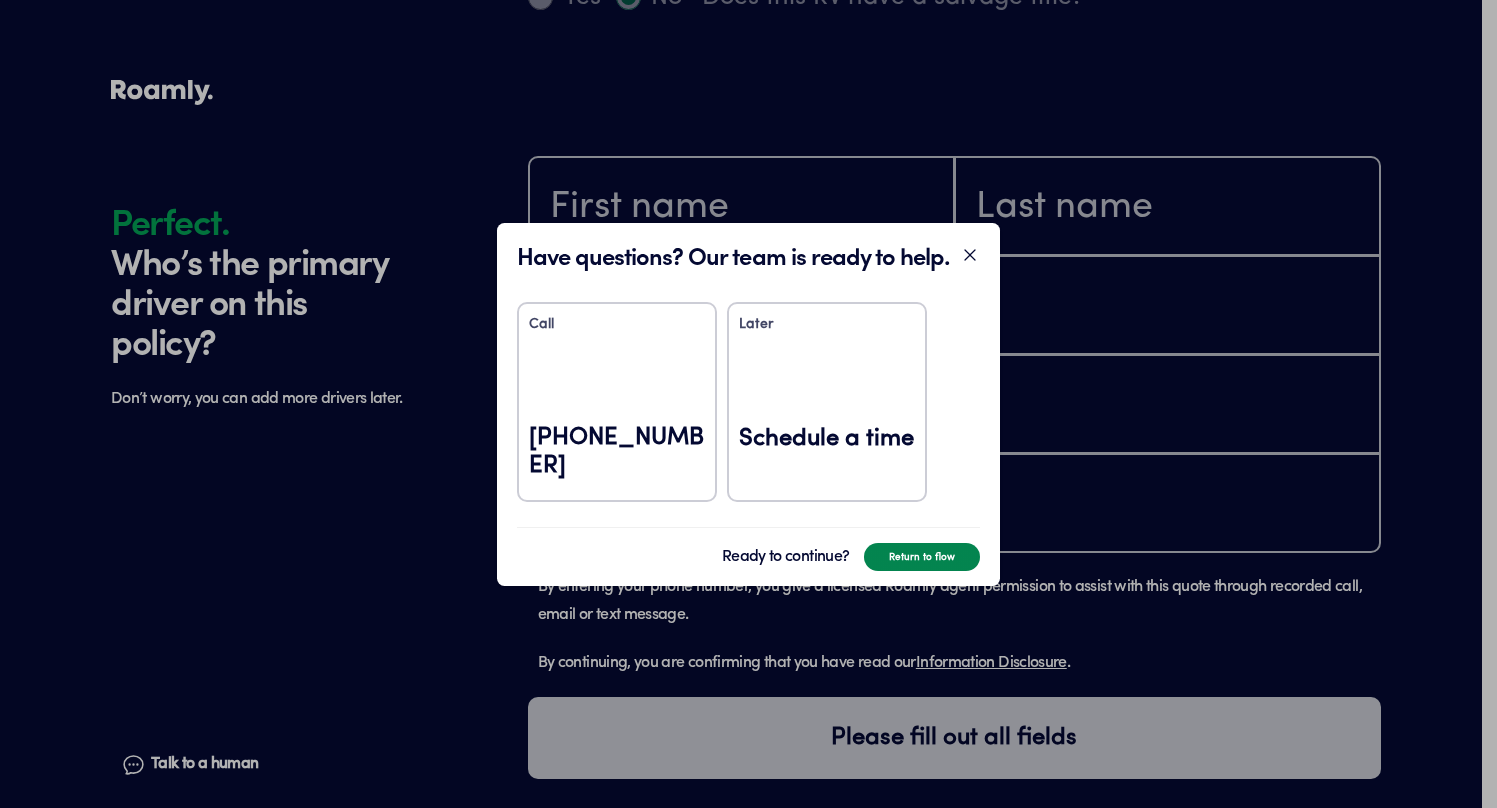click on "Return to flow" at bounding box center (922, 557) 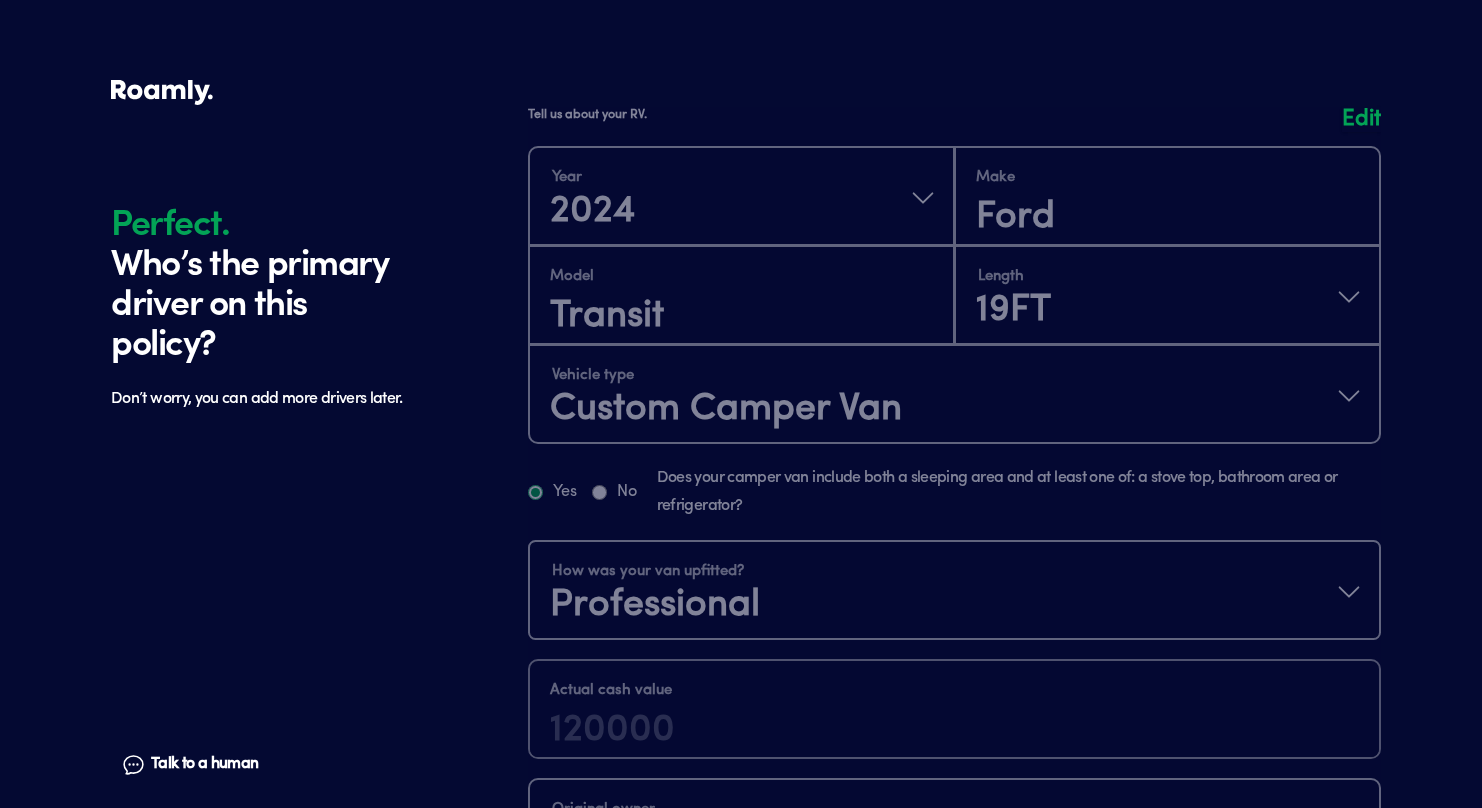 scroll, scrollTop: 0, scrollLeft: 0, axis: both 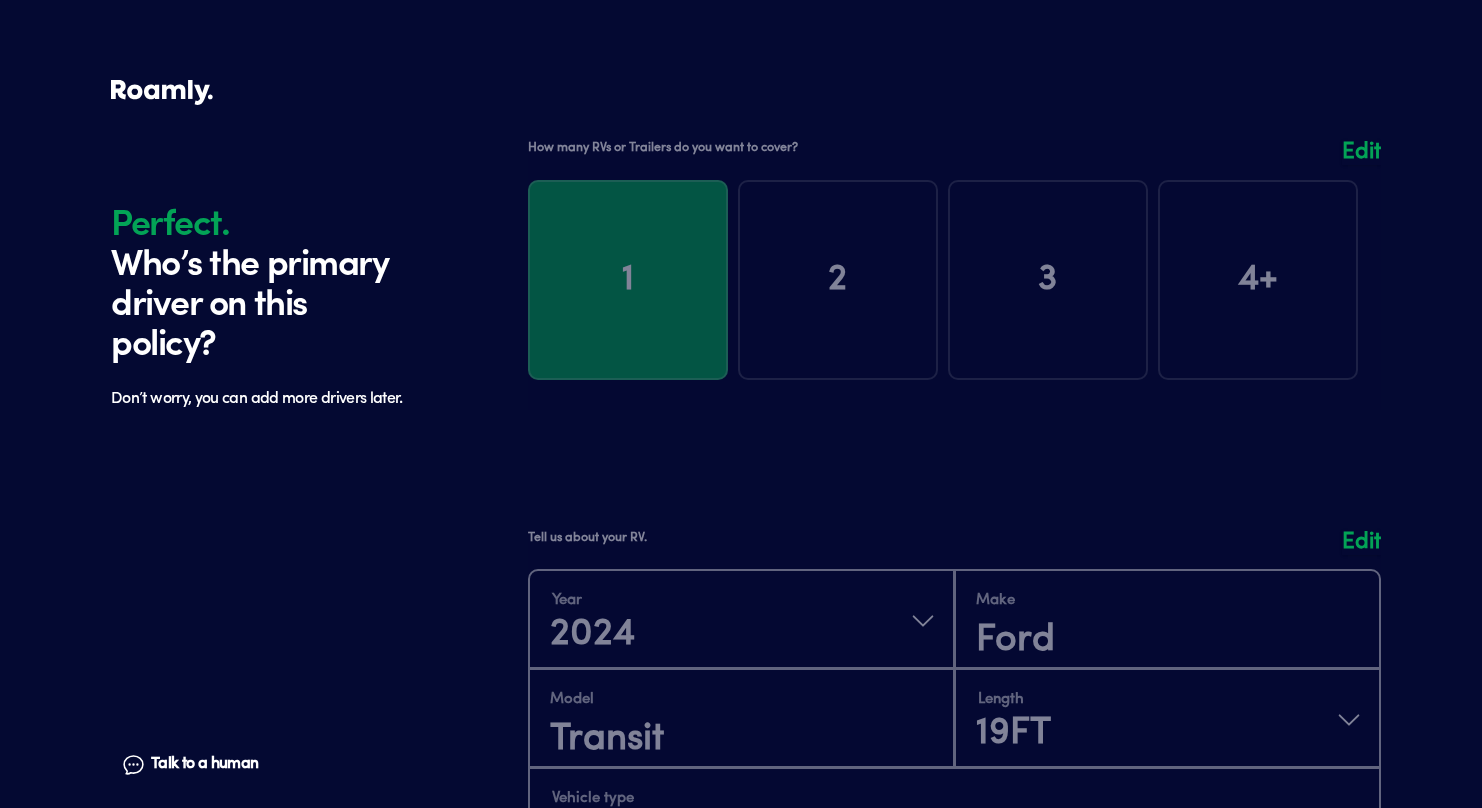 click on "Talk to a human" at bounding box center (204, 764) 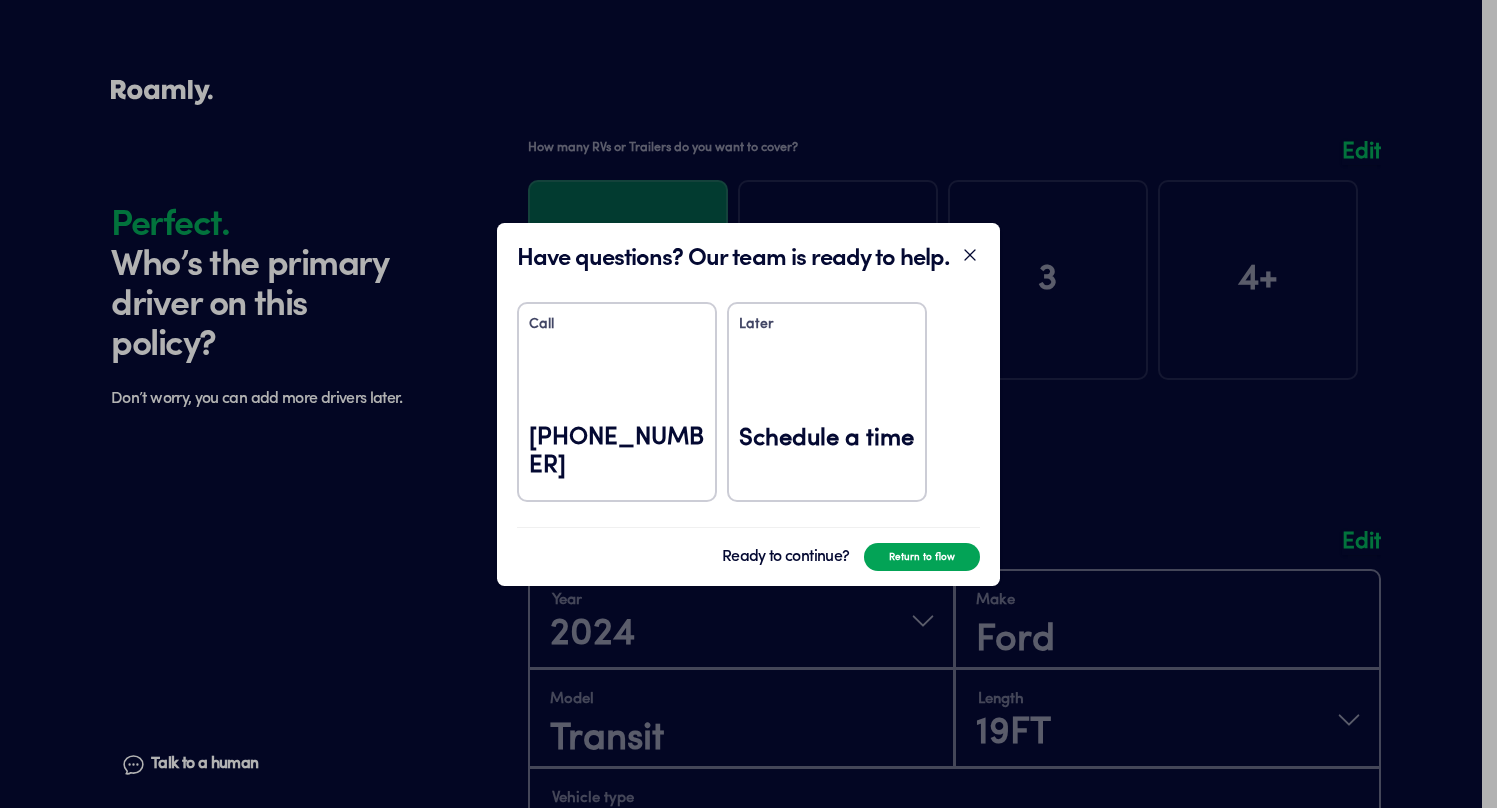 click on "Later Schedule a time" at bounding box center [827, 402] 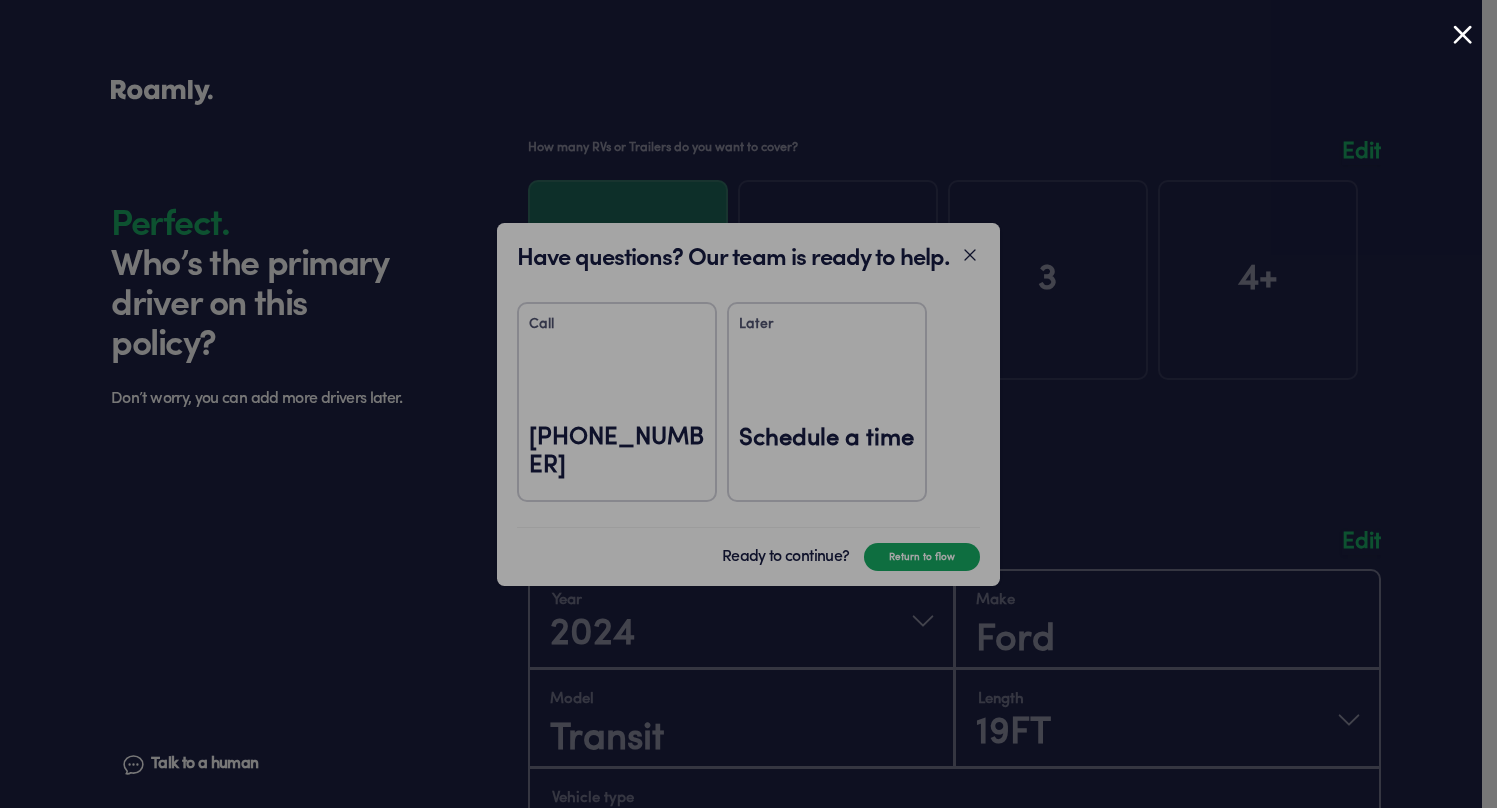 click at bounding box center [1462, 34] 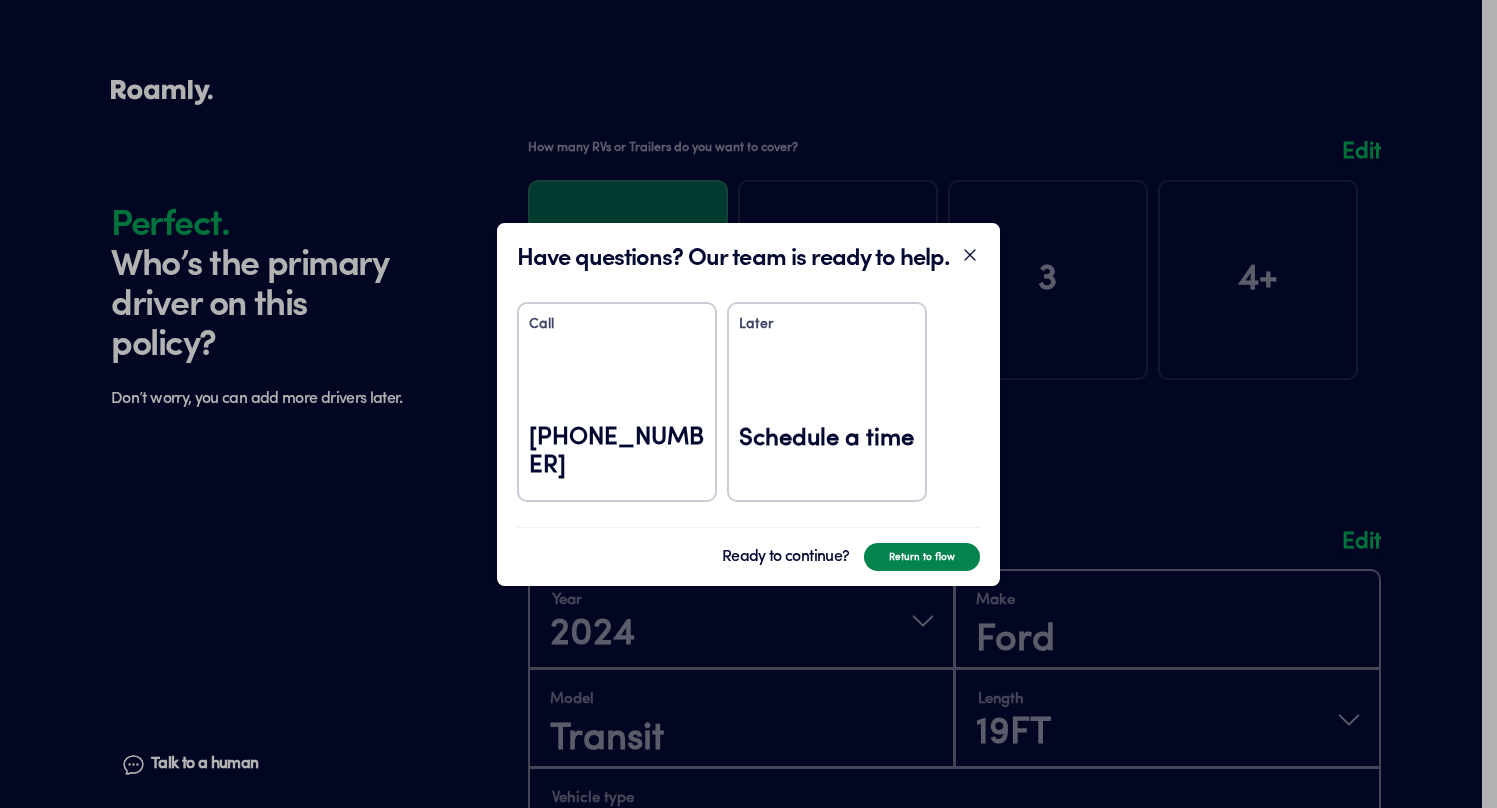 click on "Return to flow" at bounding box center [922, 557] 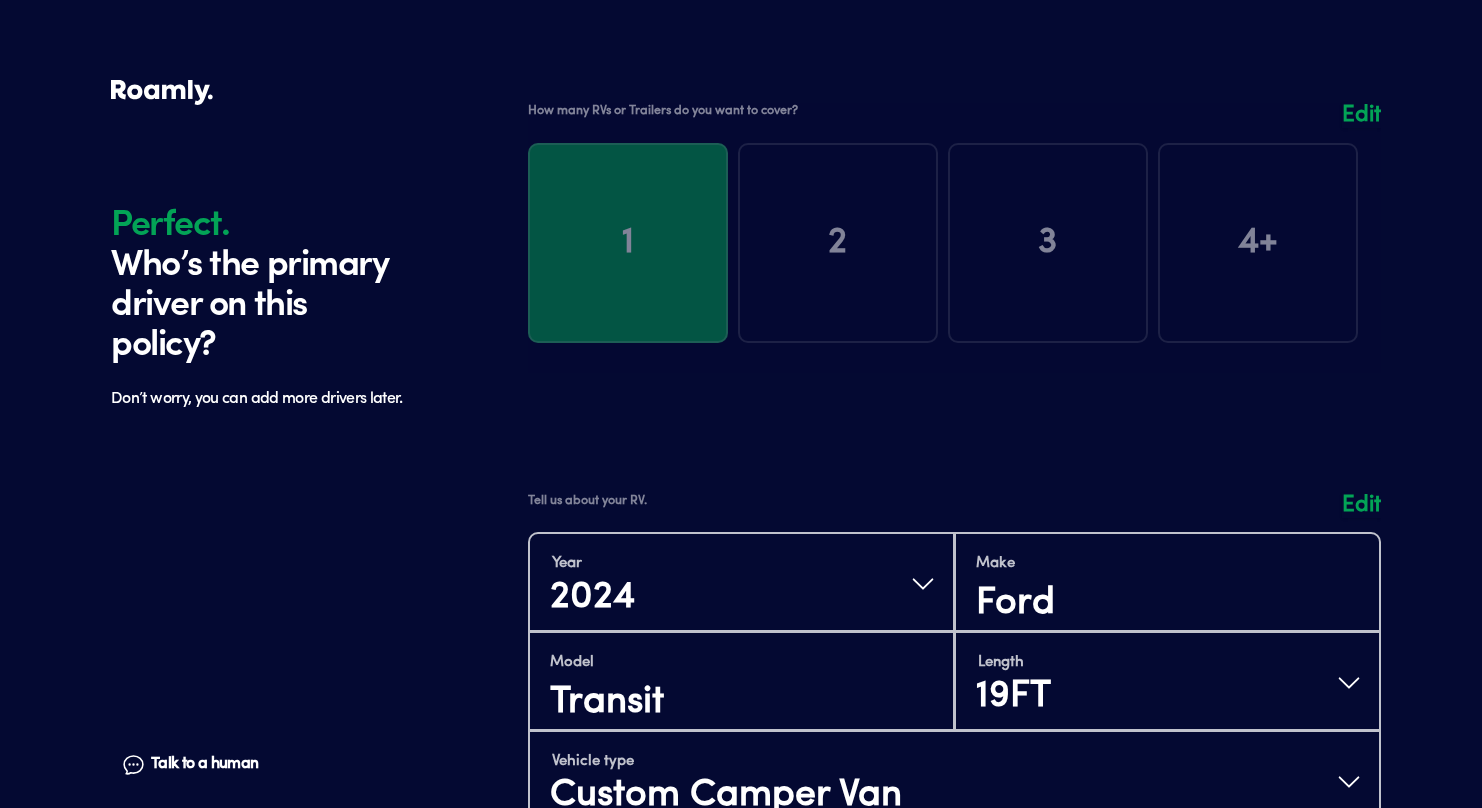 scroll, scrollTop: 0, scrollLeft: 0, axis: both 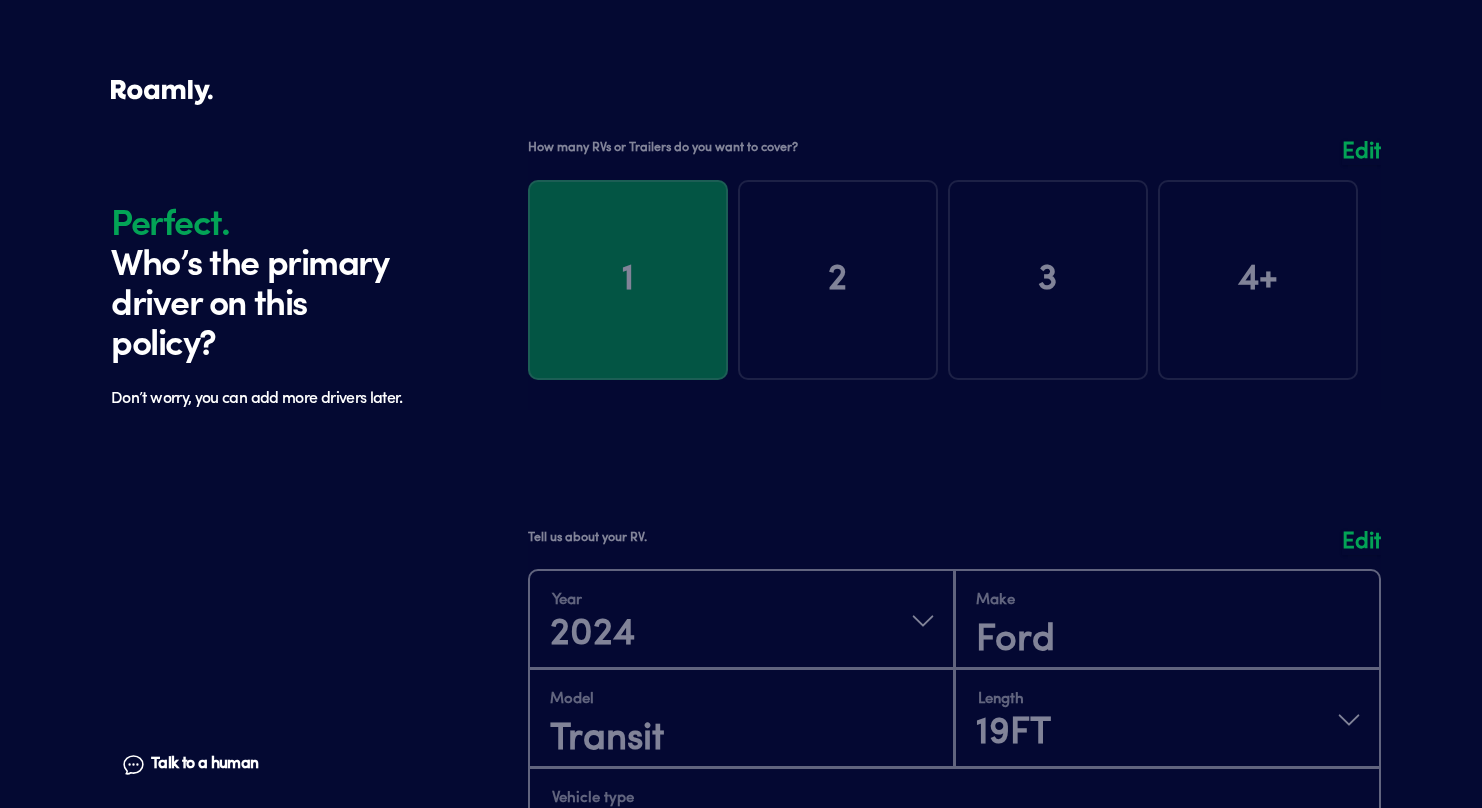 click on "Edit" at bounding box center [1361, 542] 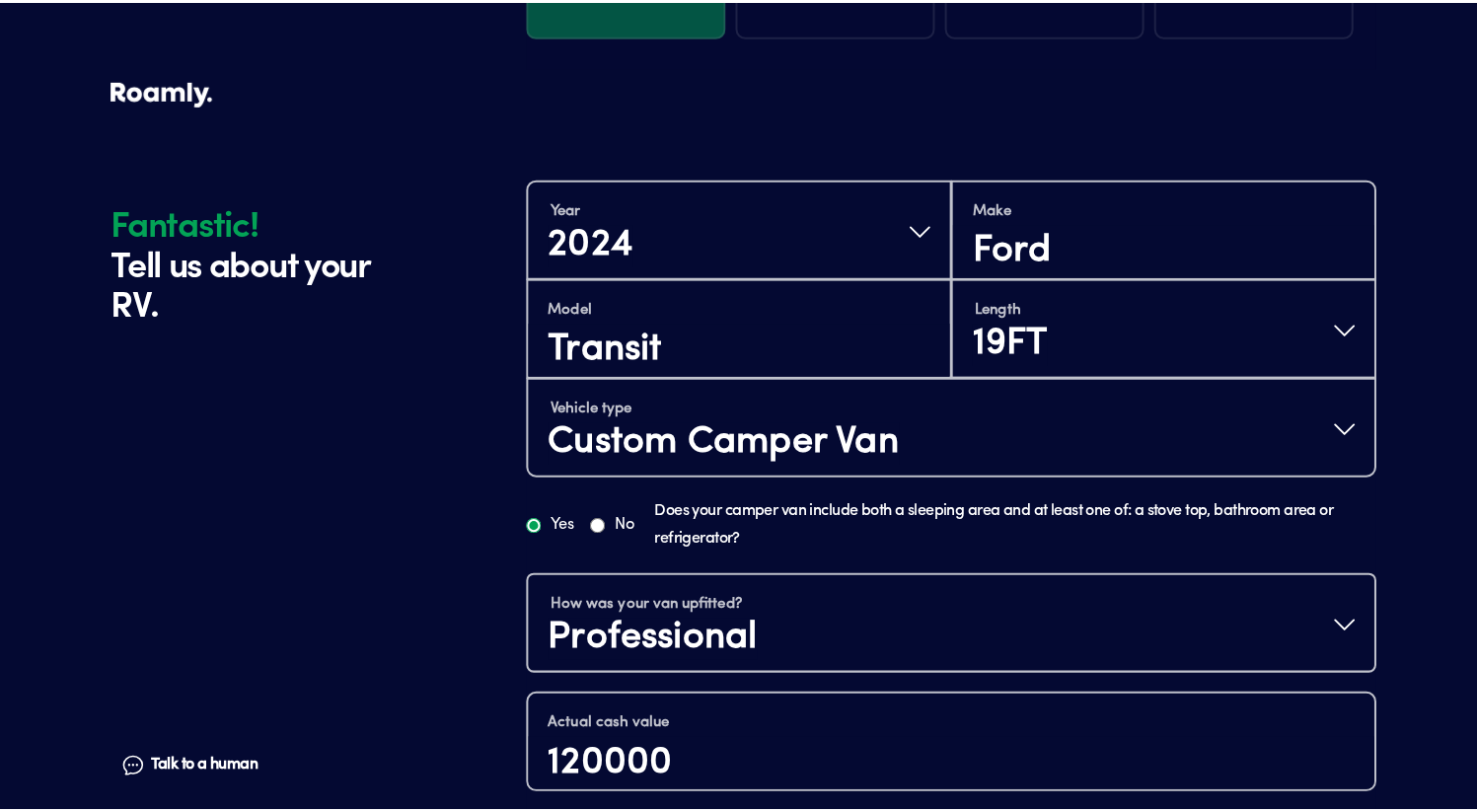 scroll, scrollTop: 385, scrollLeft: 0, axis: vertical 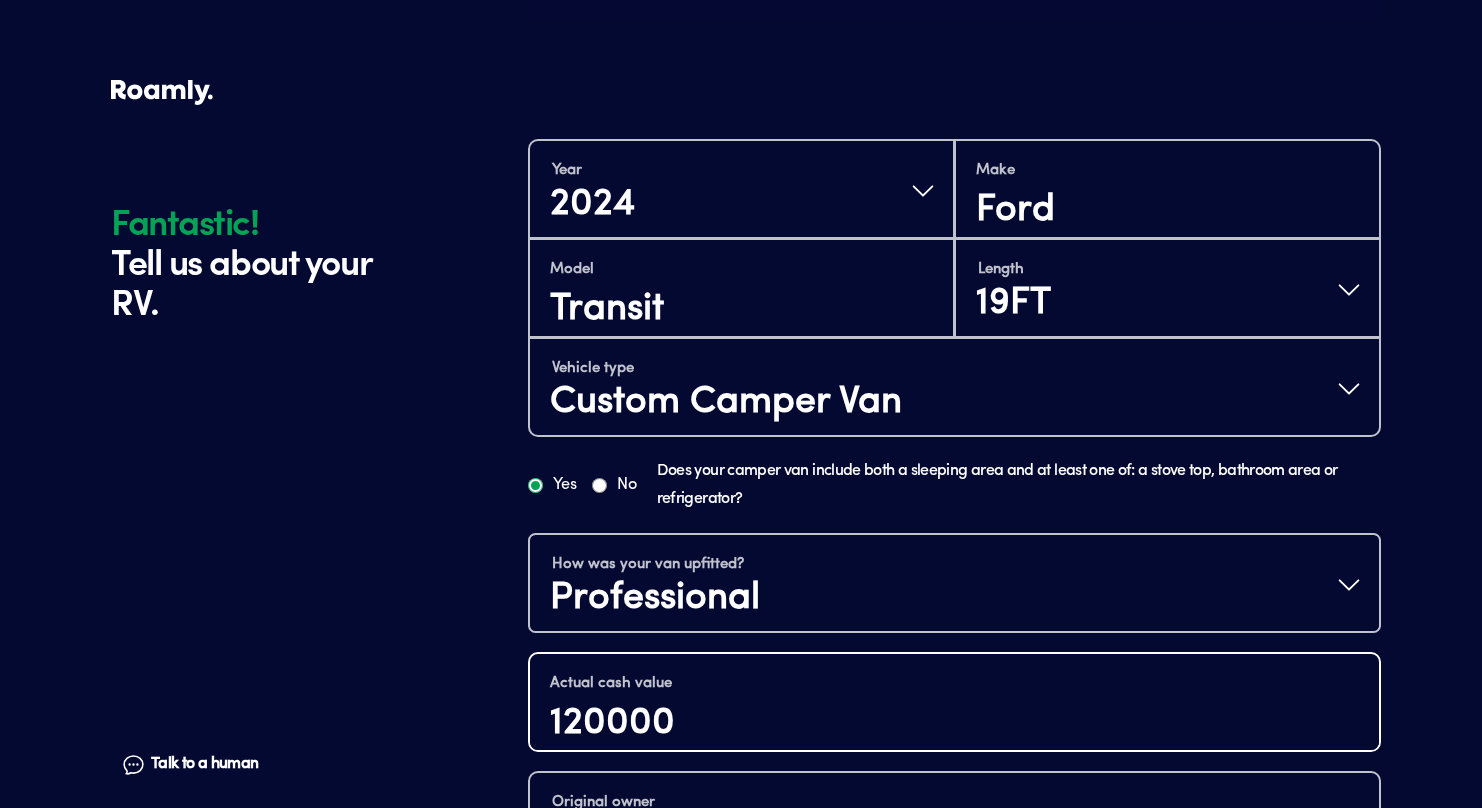 drag, startPoint x: 696, startPoint y: 720, endPoint x: 454, endPoint y: 686, distance: 244.37675 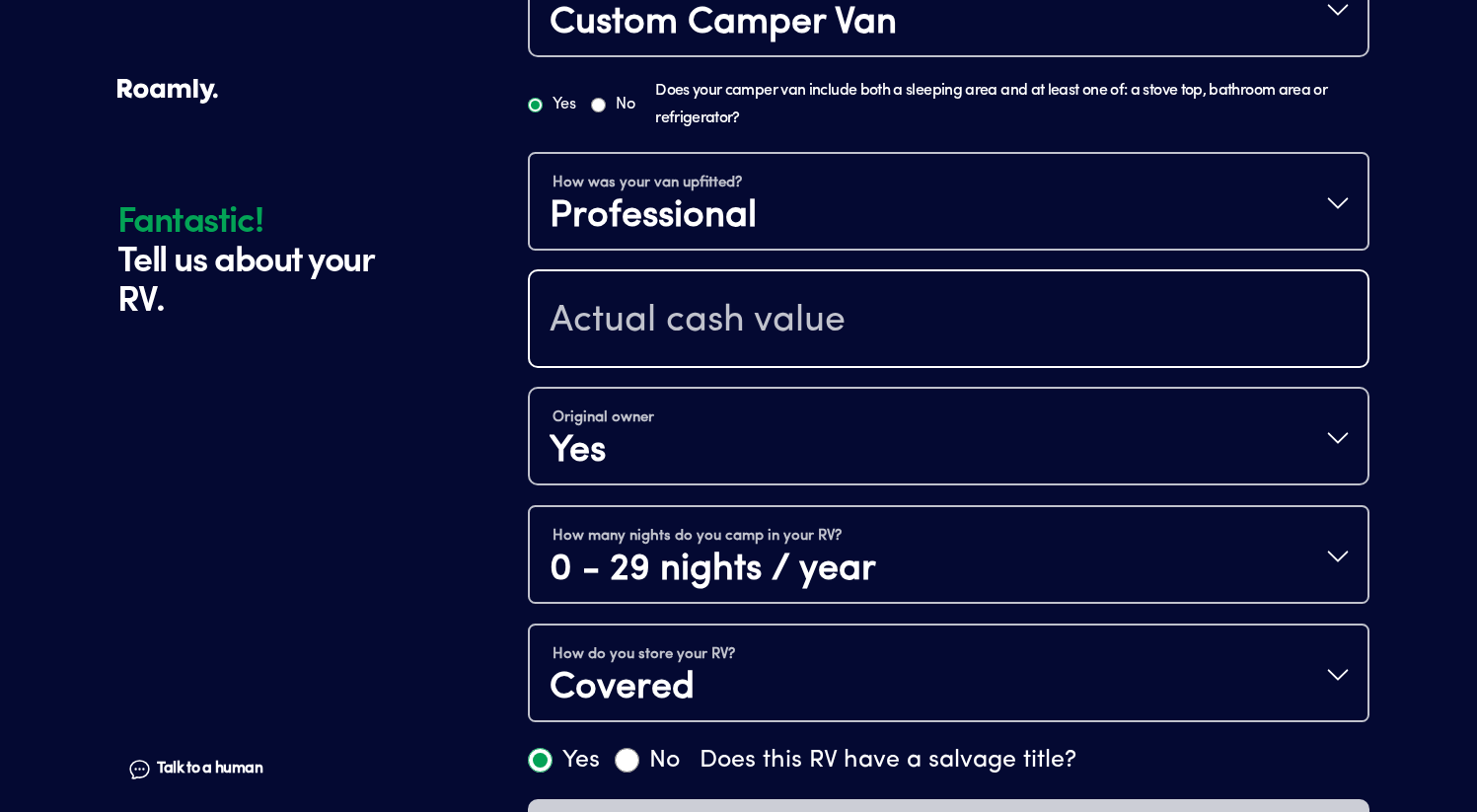 scroll, scrollTop: 855, scrollLeft: 0, axis: vertical 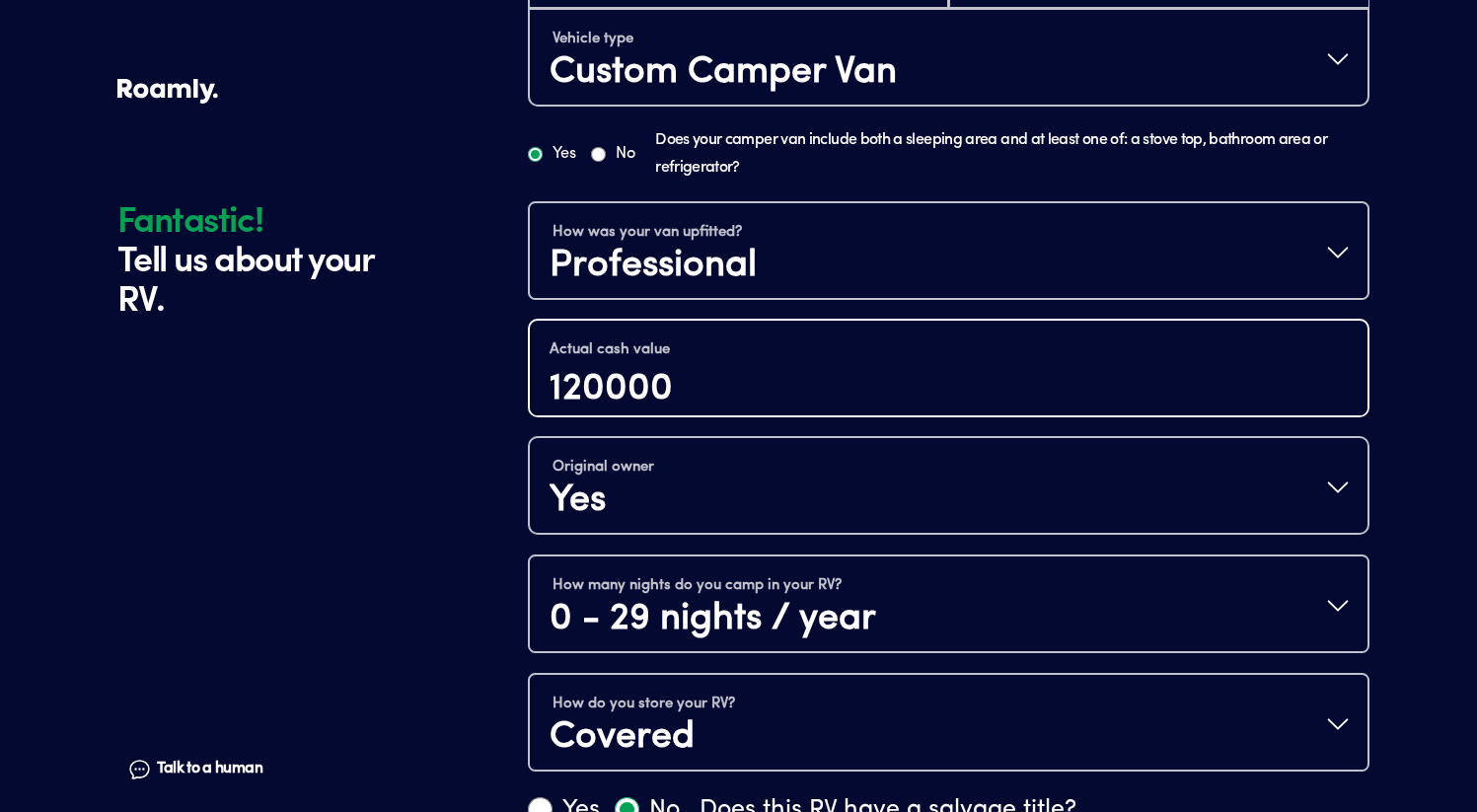 drag, startPoint x: 692, startPoint y: 392, endPoint x: 431, endPoint y: 387, distance: 261.04789 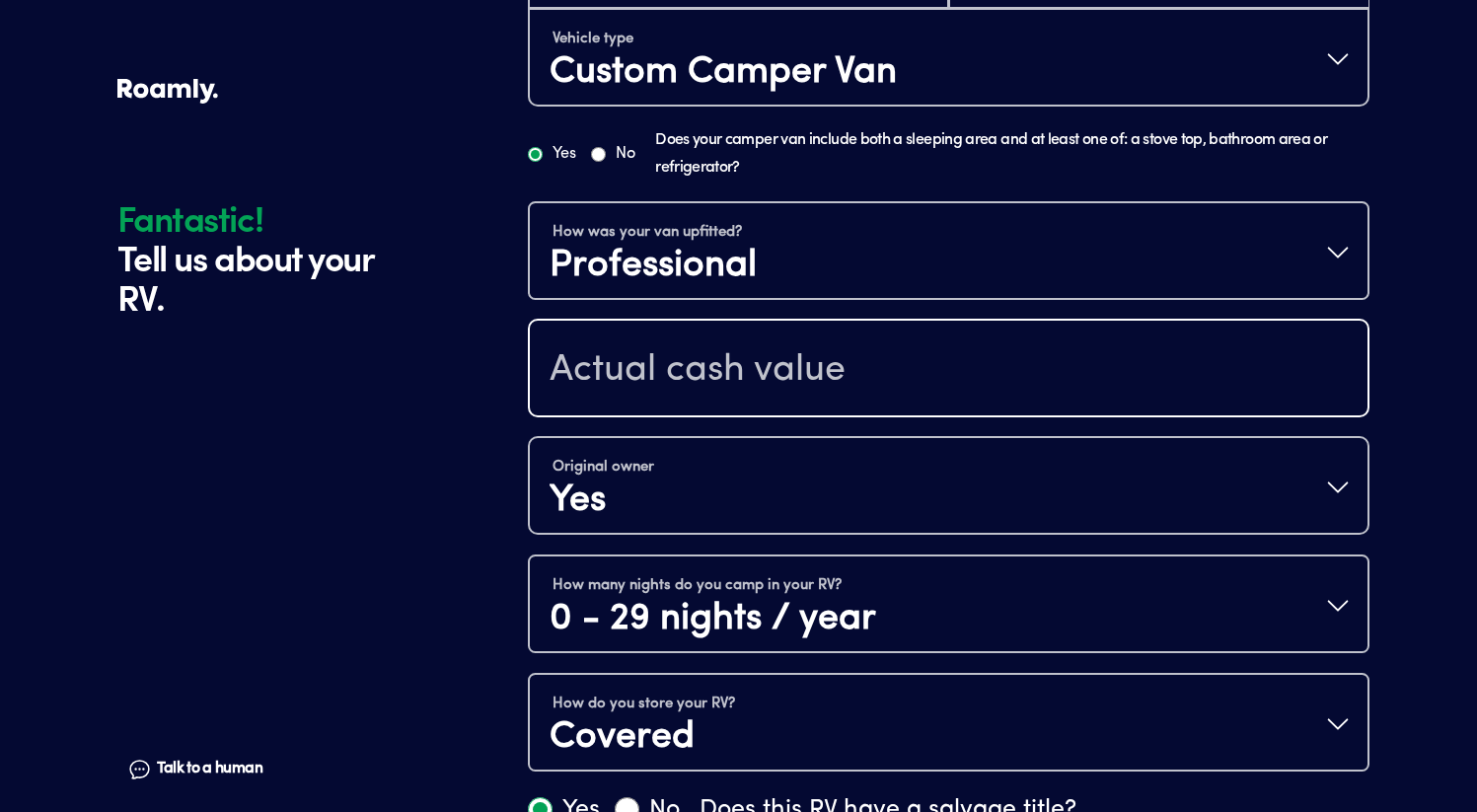 type 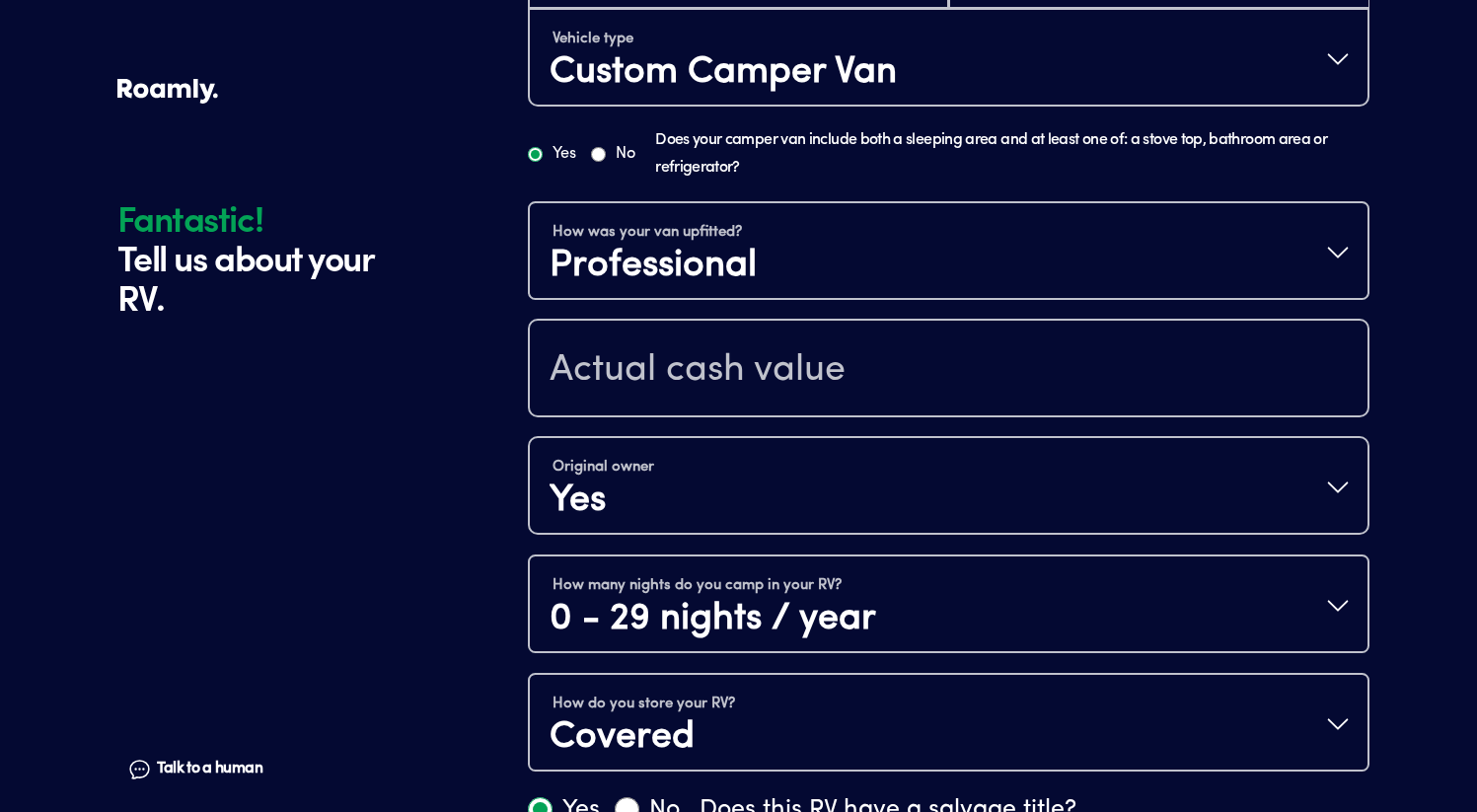 click on "Fantastic! Tell us about your RV. Talk to a human Chat" at bounding box center (318, 124) 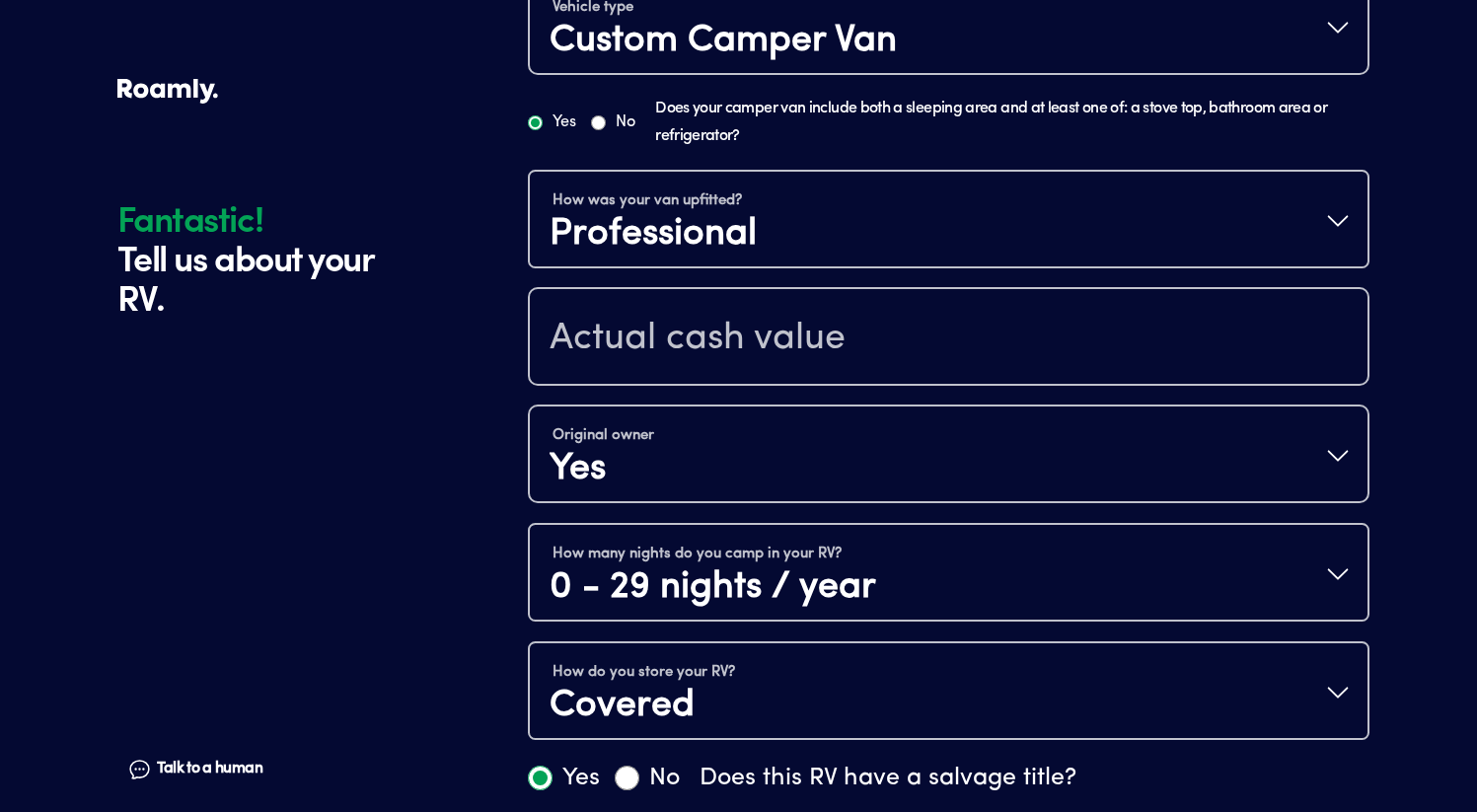 scroll, scrollTop: 855, scrollLeft: 0, axis: vertical 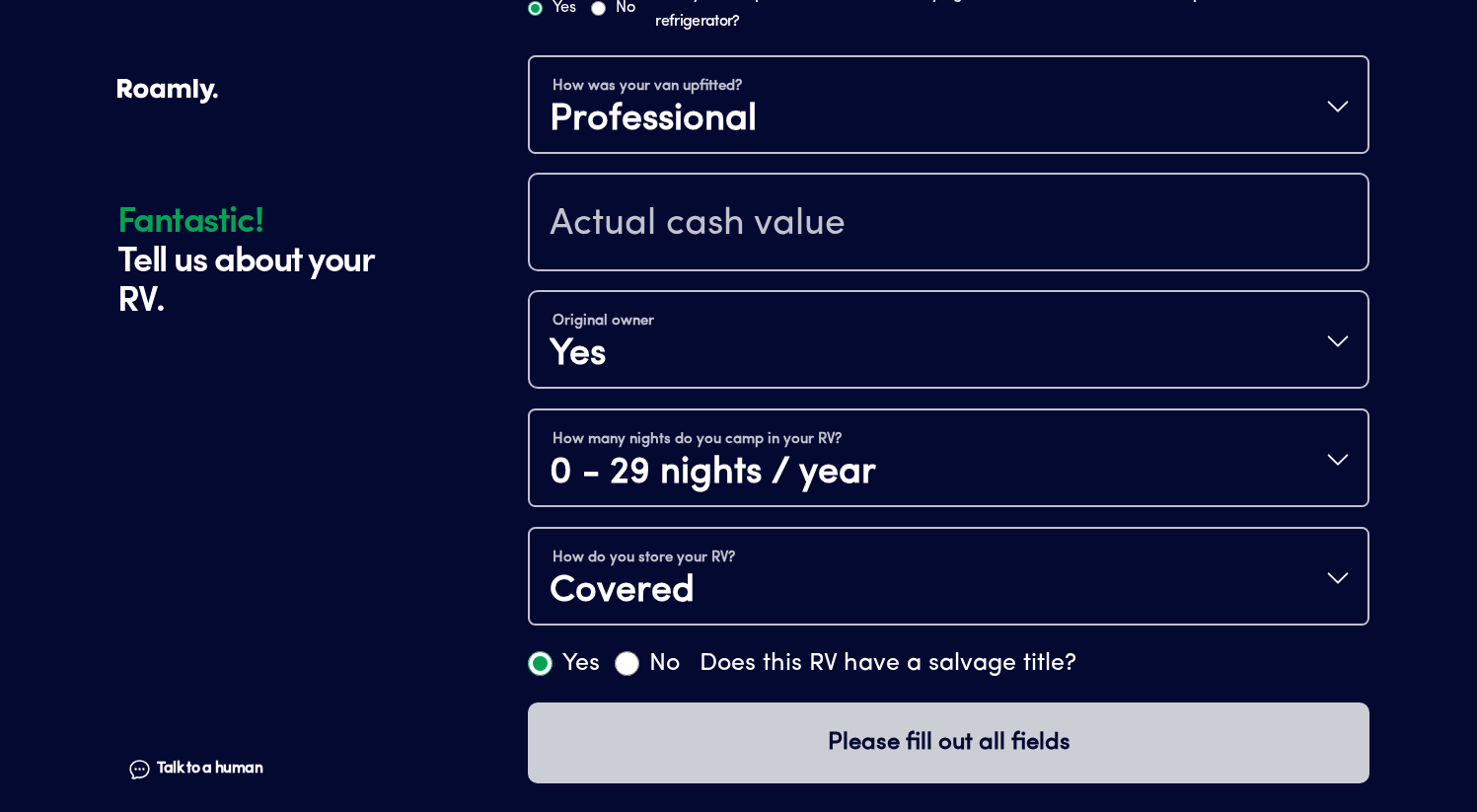 click on "Talk to a human Chat" at bounding box center (253, 672) 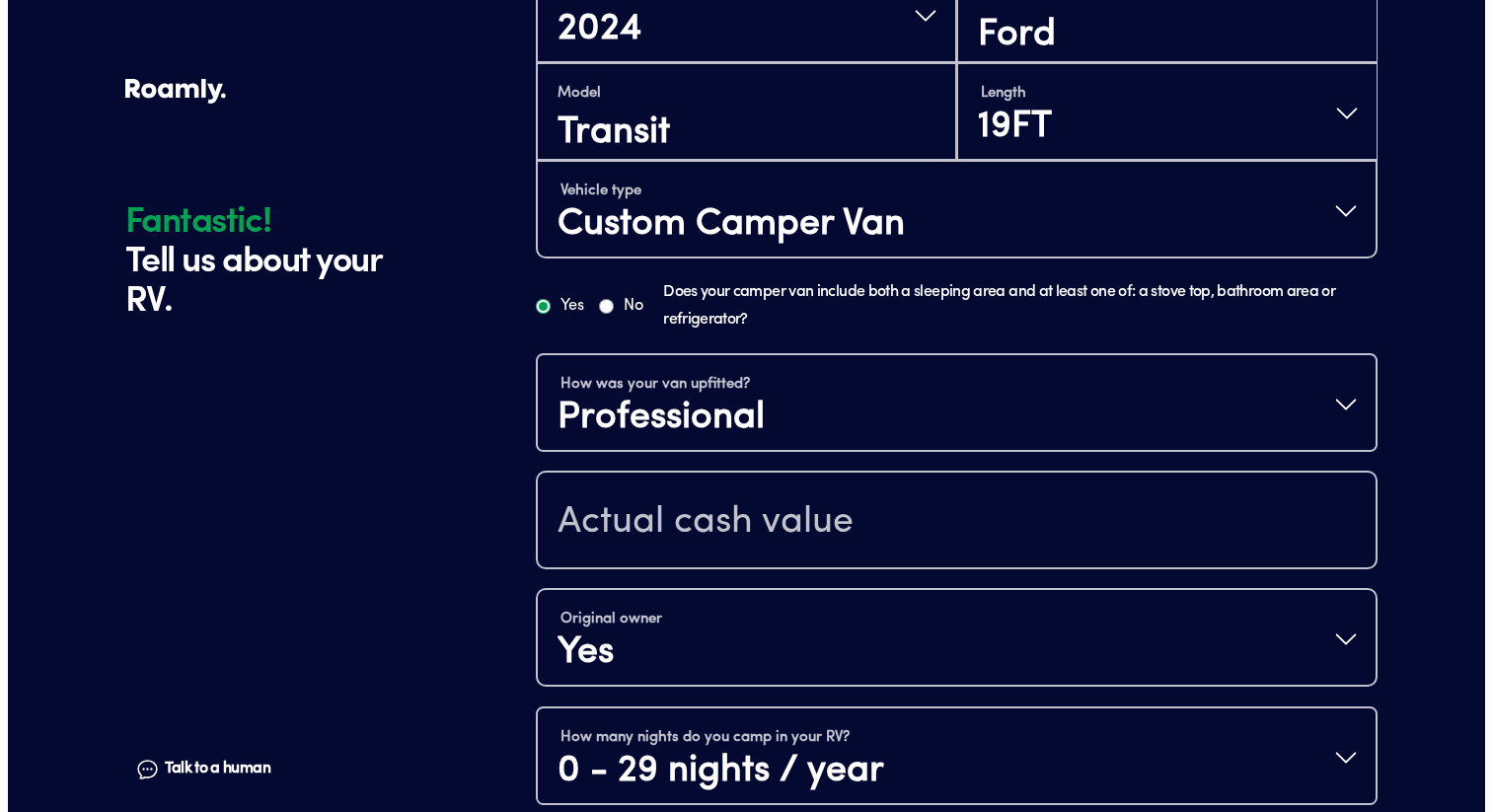 scroll, scrollTop: 0, scrollLeft: 0, axis: both 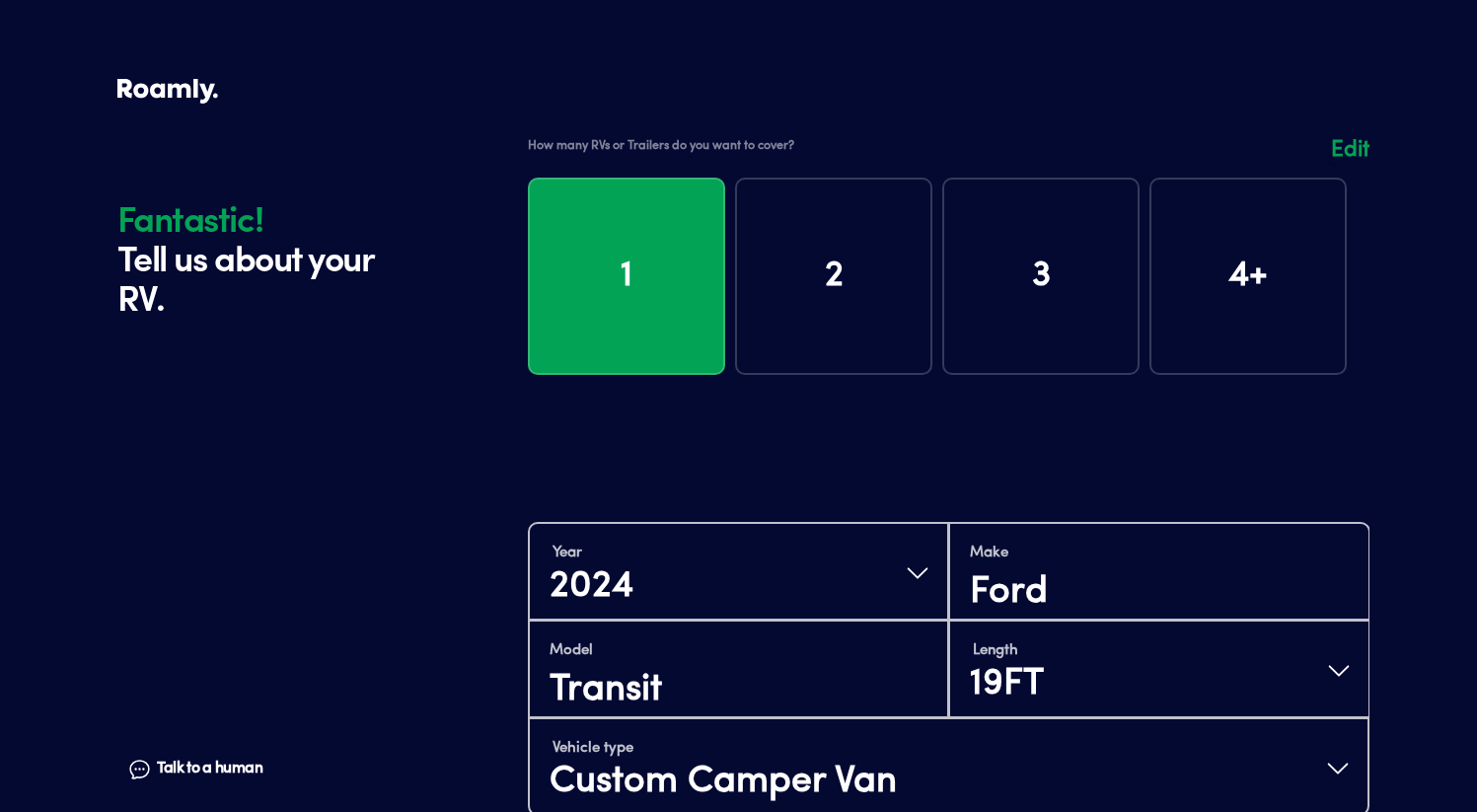 click at bounding box center (948, 271) 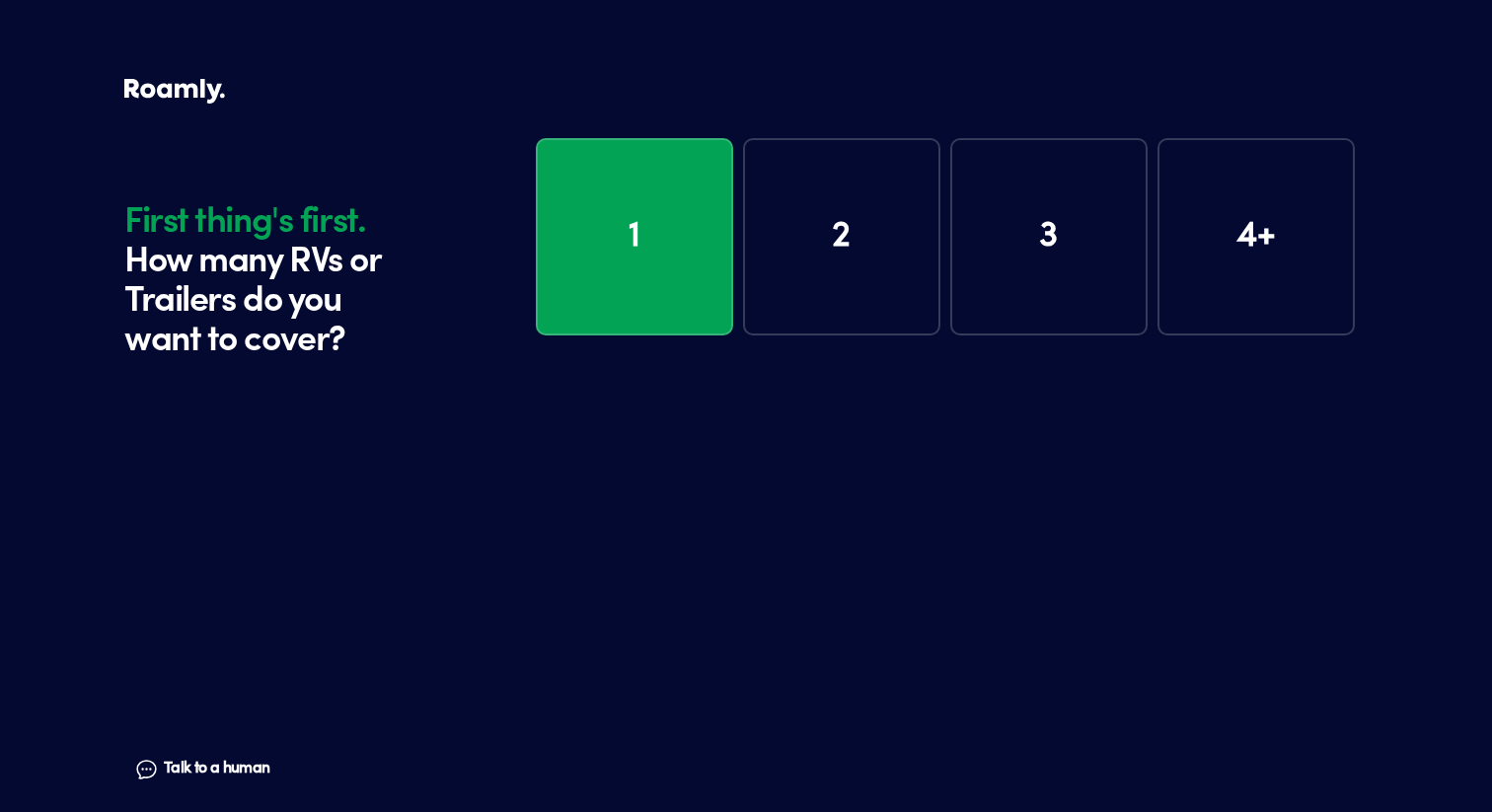 click on "4+" at bounding box center [1256, 237] 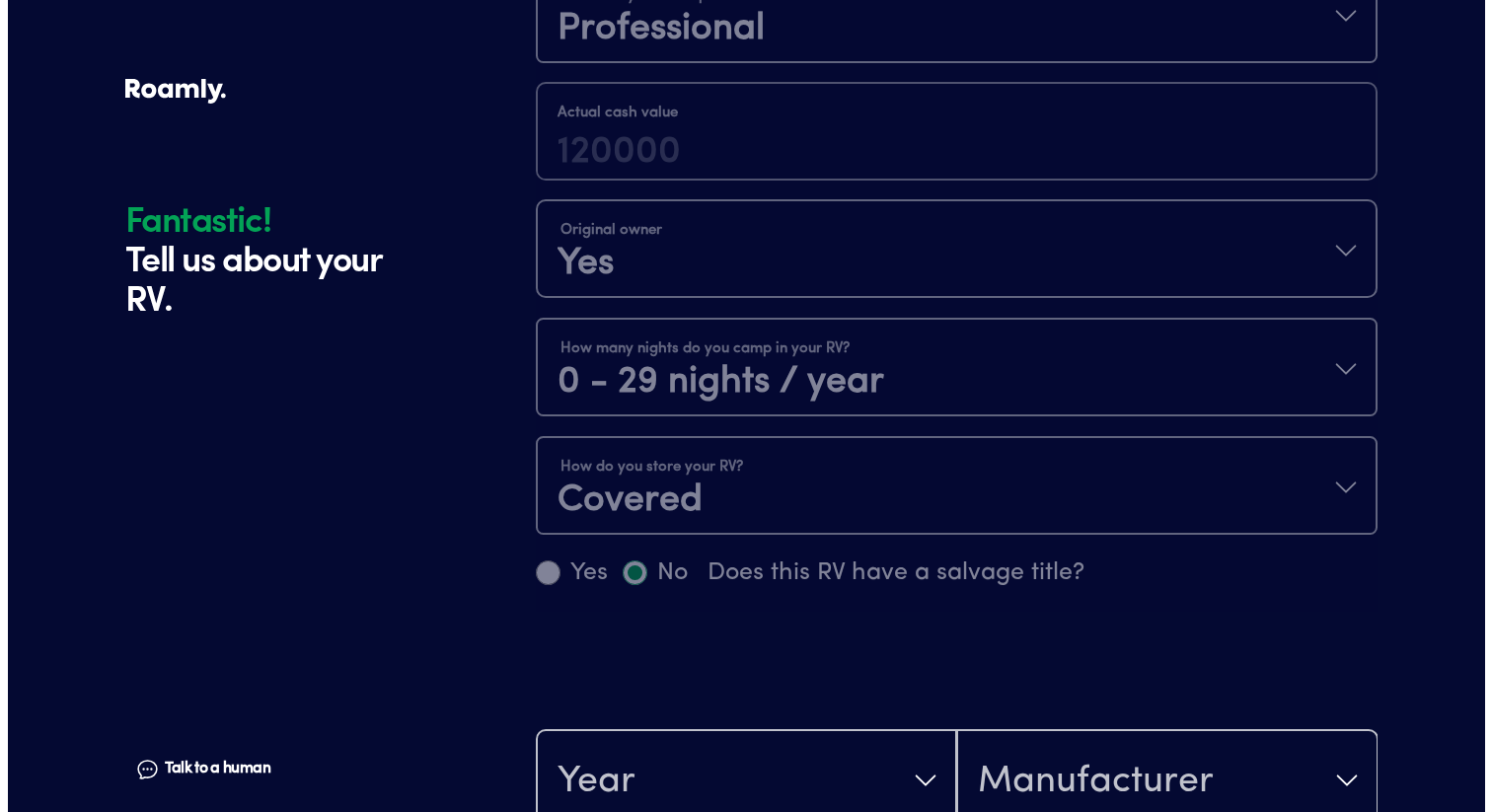 scroll, scrollTop: 0, scrollLeft: 0, axis: both 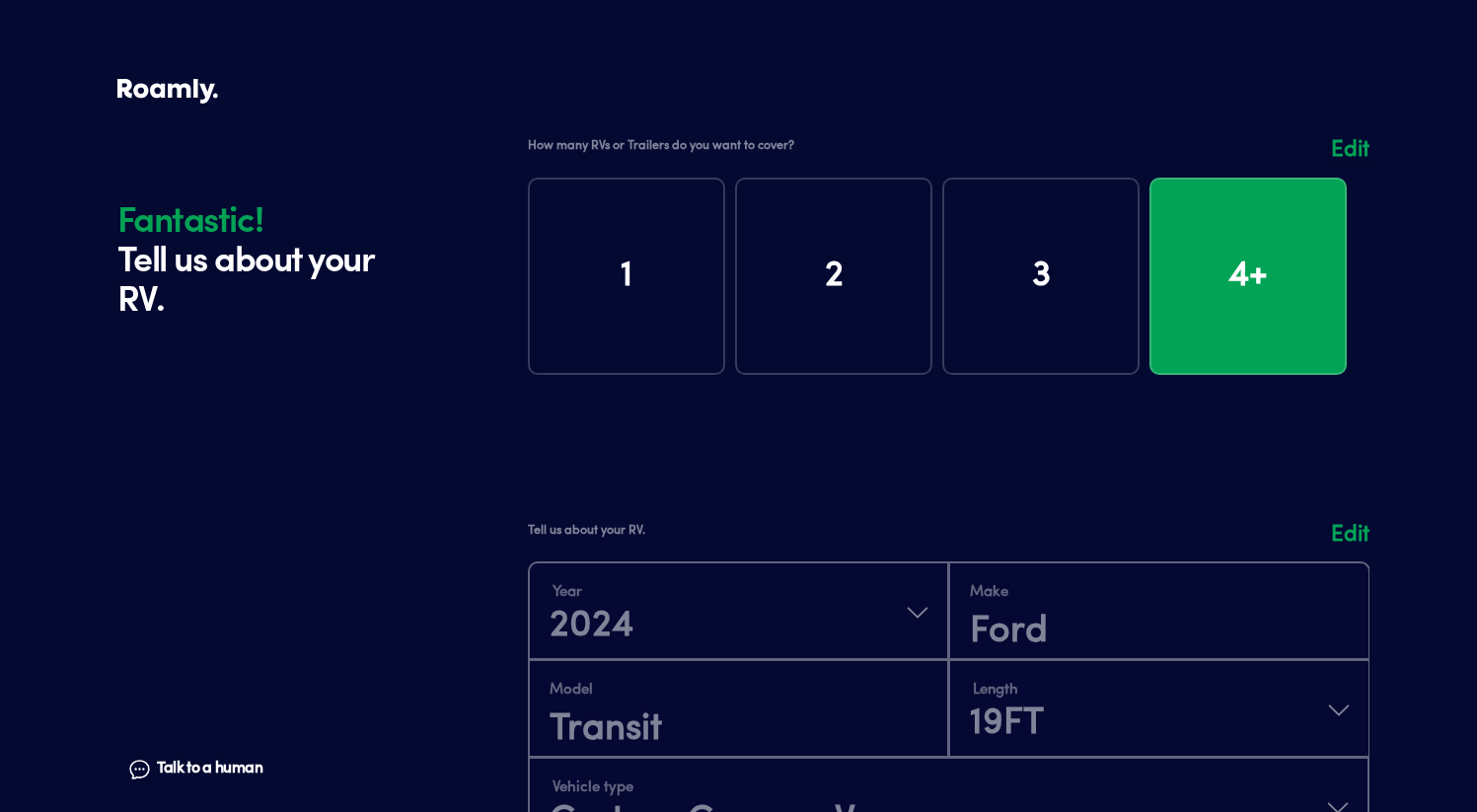 click at bounding box center (948, 271) 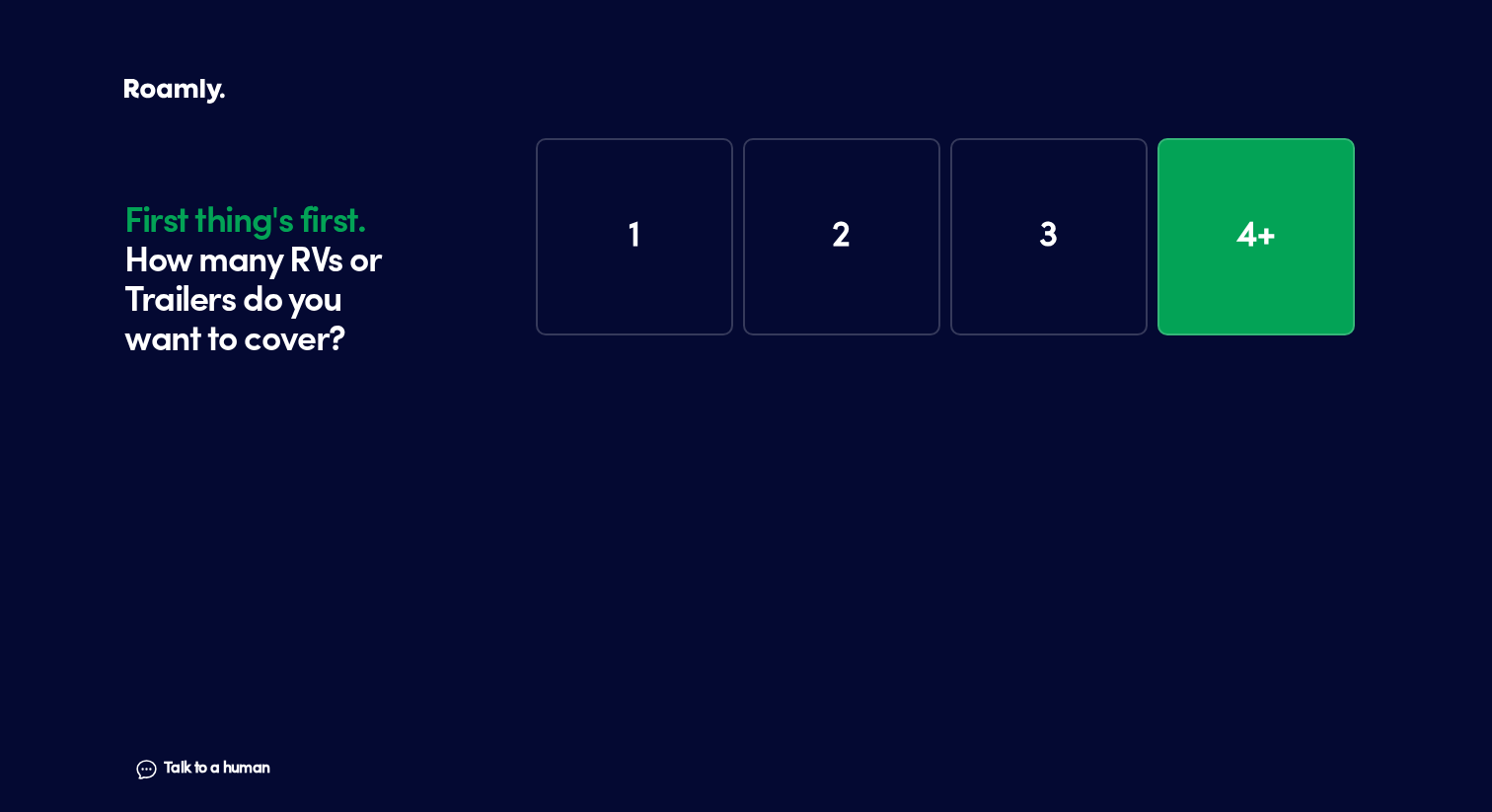 click on "1" at bounding box center [634, 237] 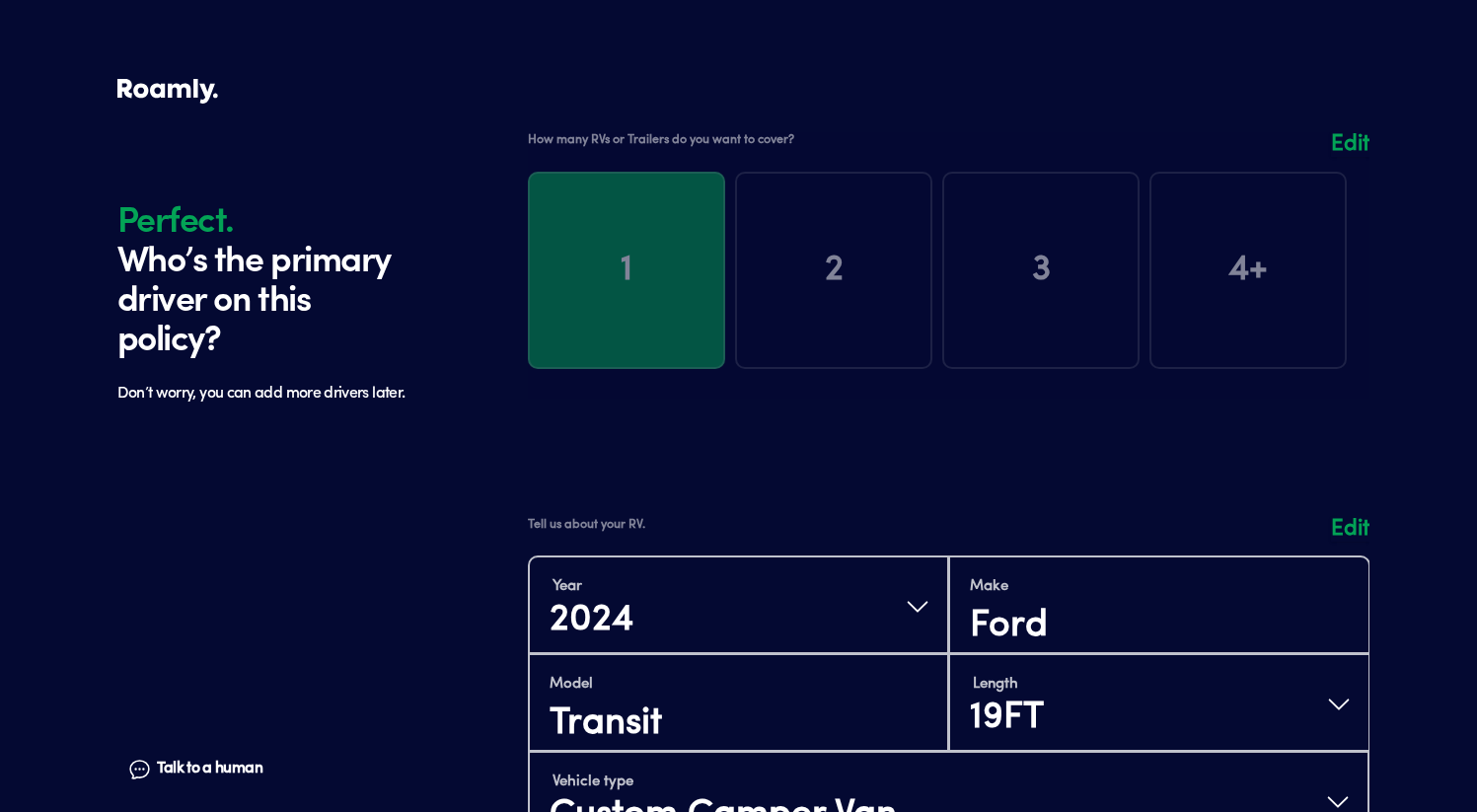 scroll, scrollTop: 0, scrollLeft: 0, axis: both 